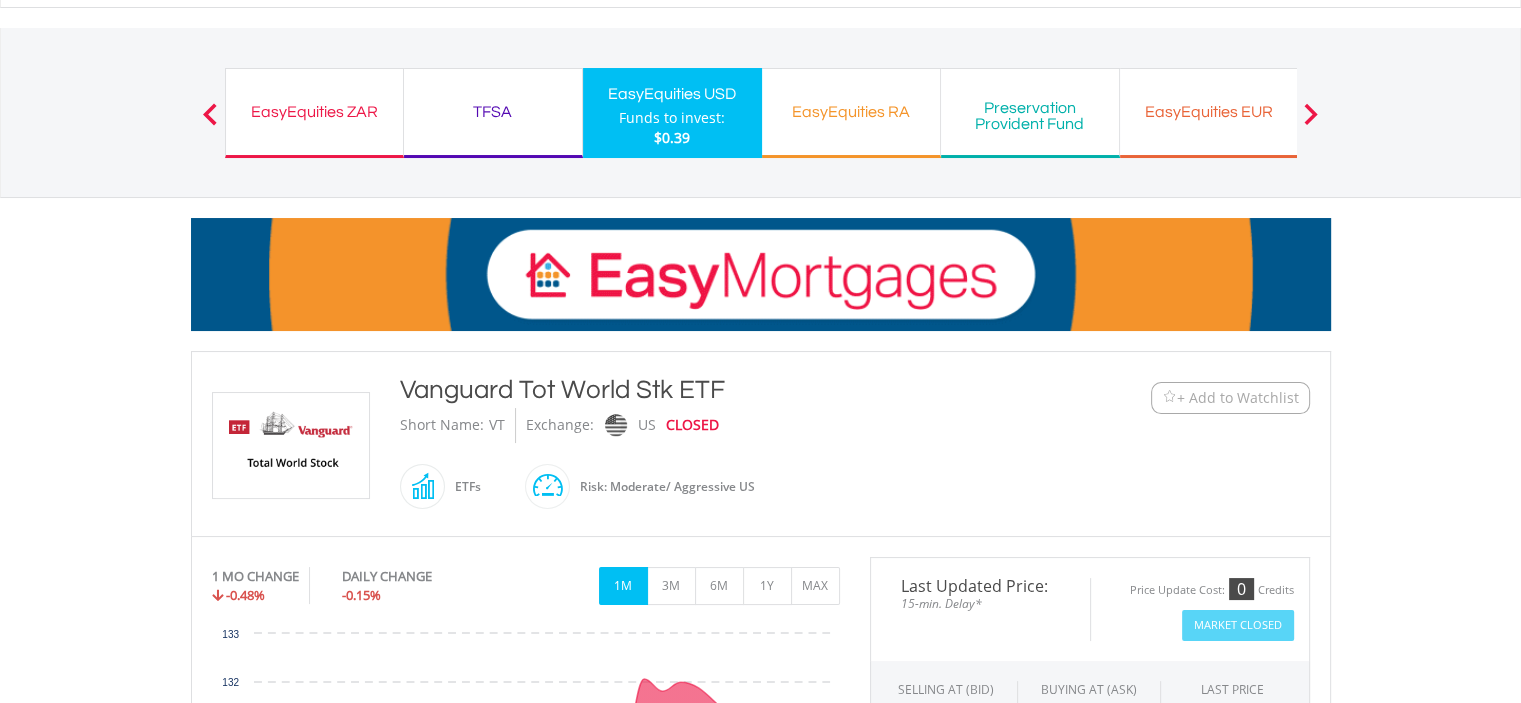 scroll, scrollTop: 0, scrollLeft: 0, axis: both 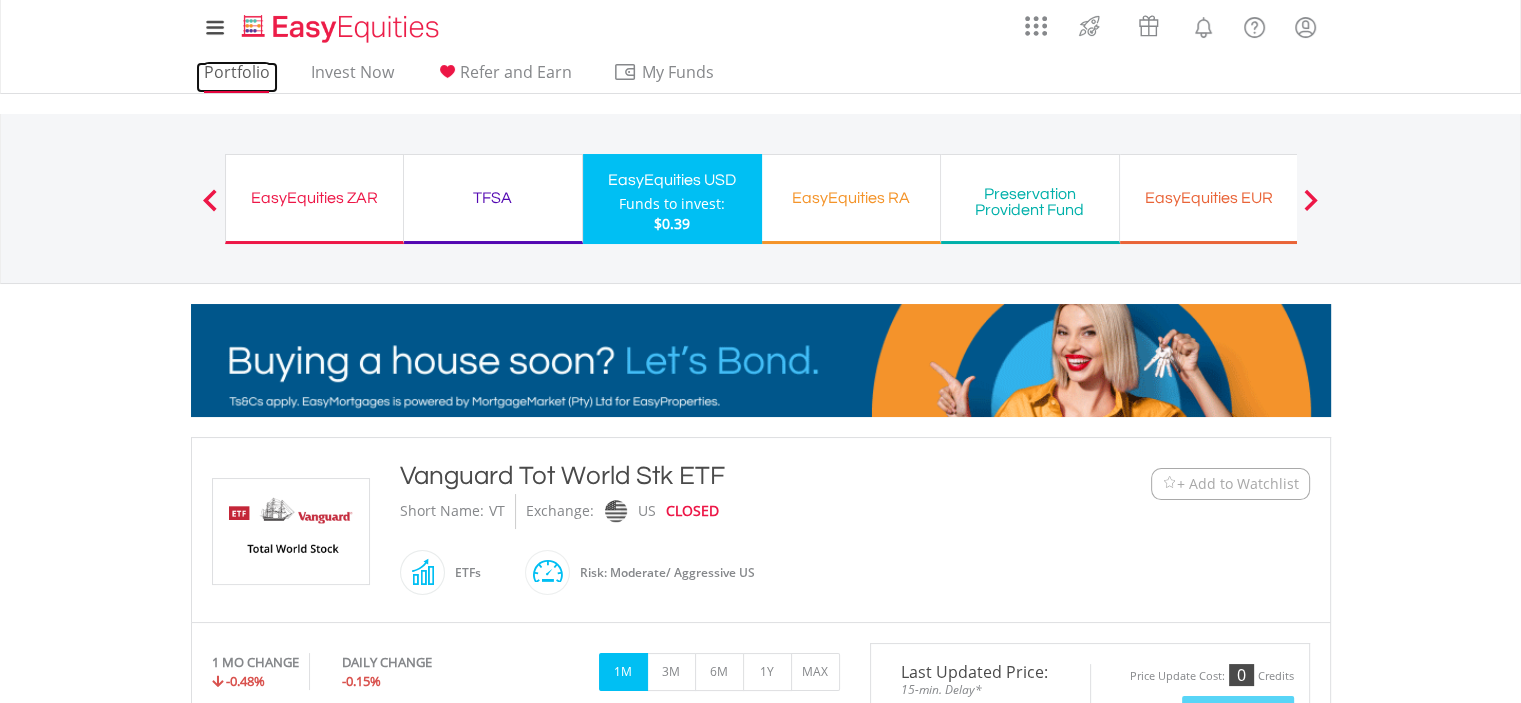 click on "Portfolio" at bounding box center (237, 77) 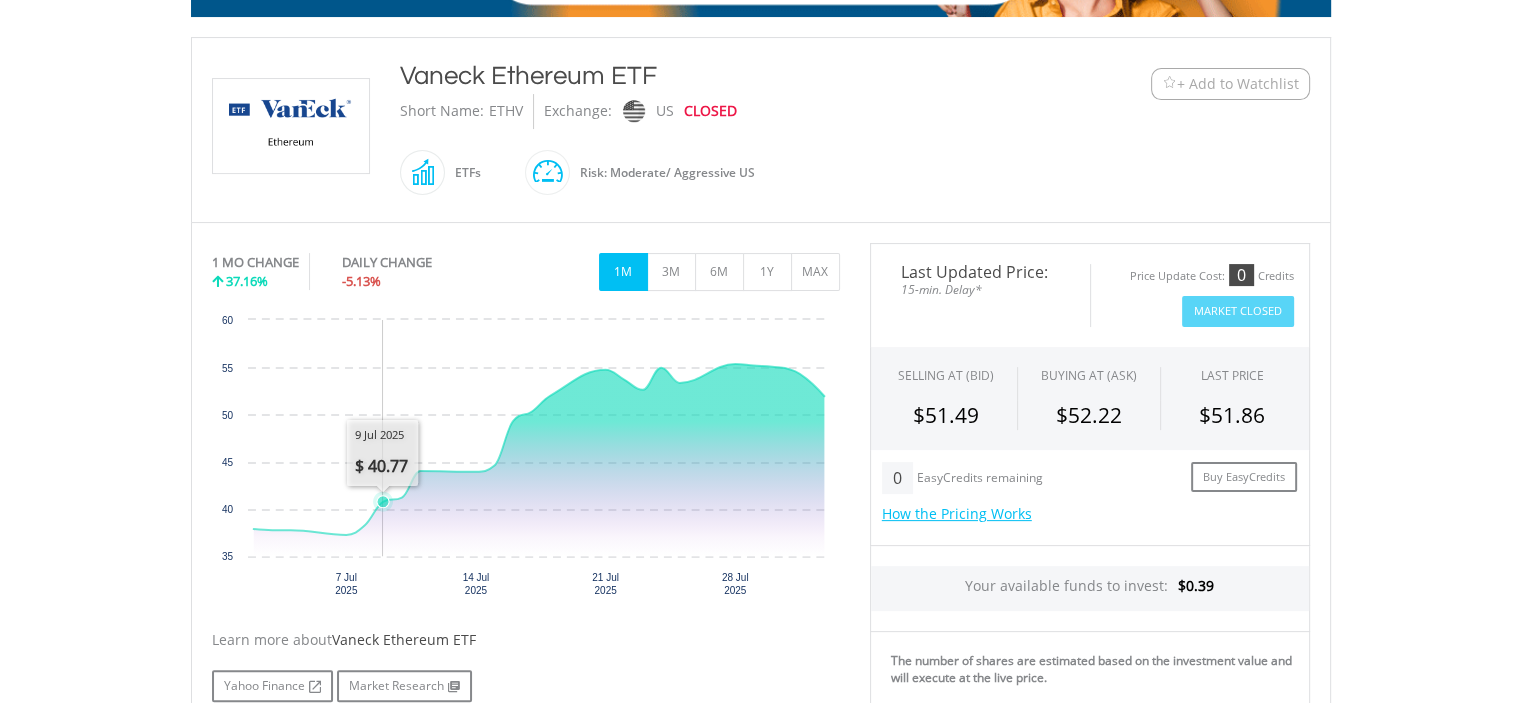 scroll, scrollTop: 500, scrollLeft: 0, axis: vertical 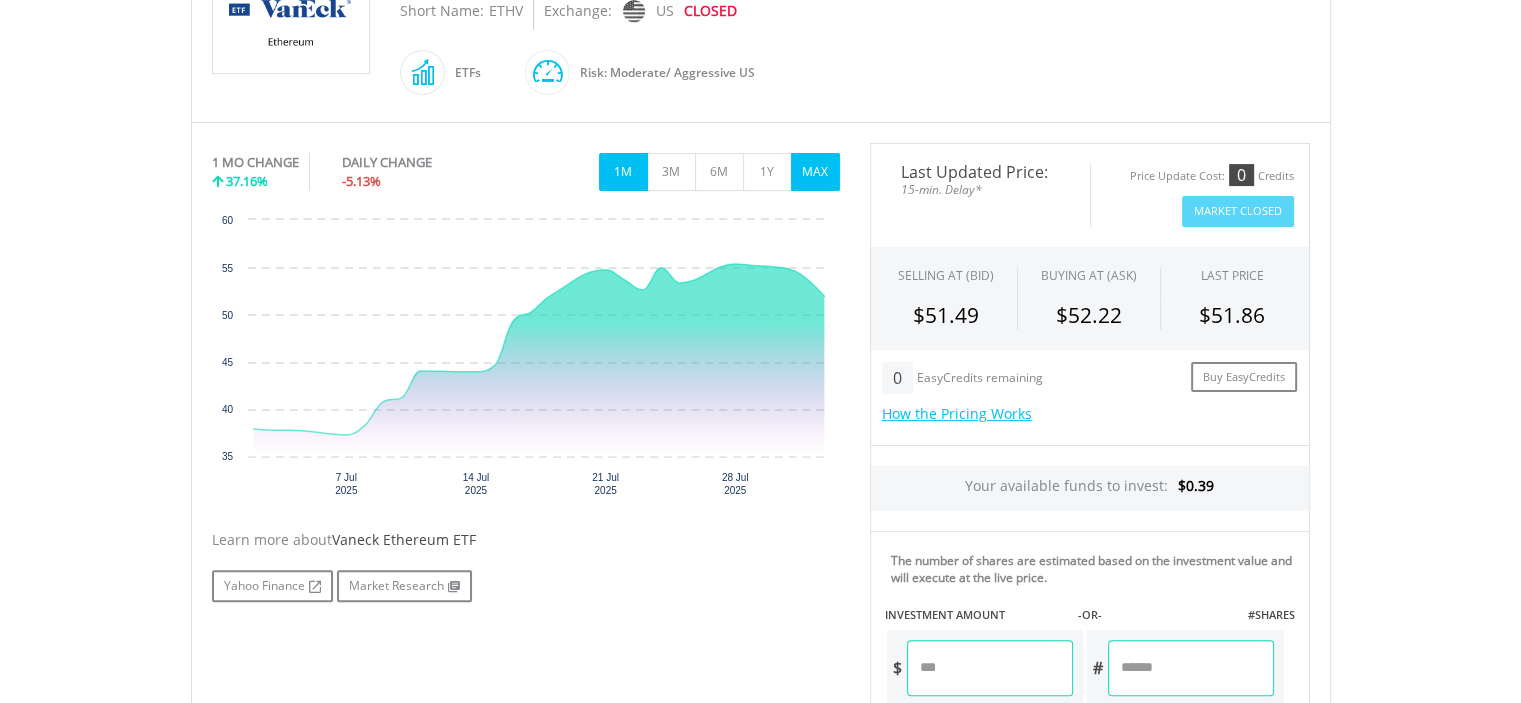 click on "MAX" at bounding box center (815, 172) 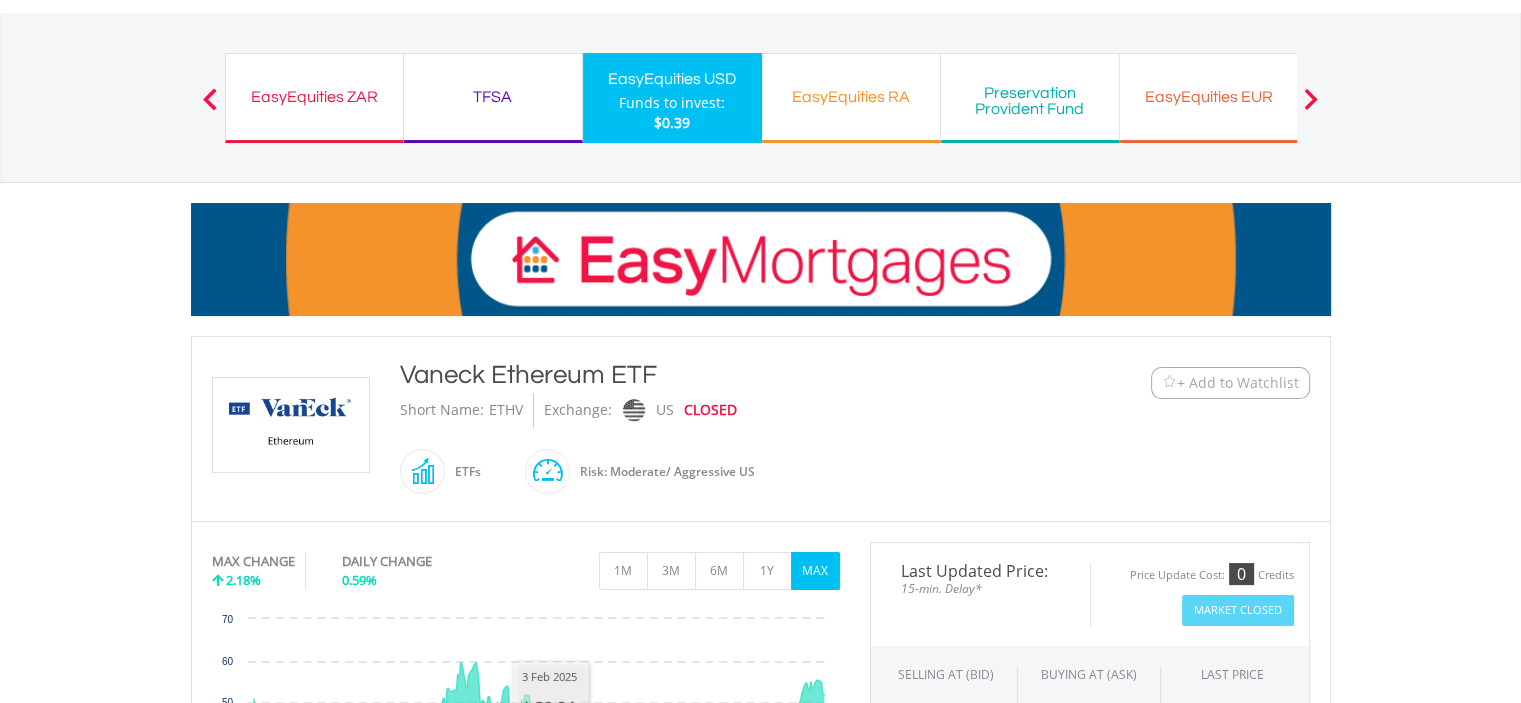 scroll, scrollTop: 100, scrollLeft: 0, axis: vertical 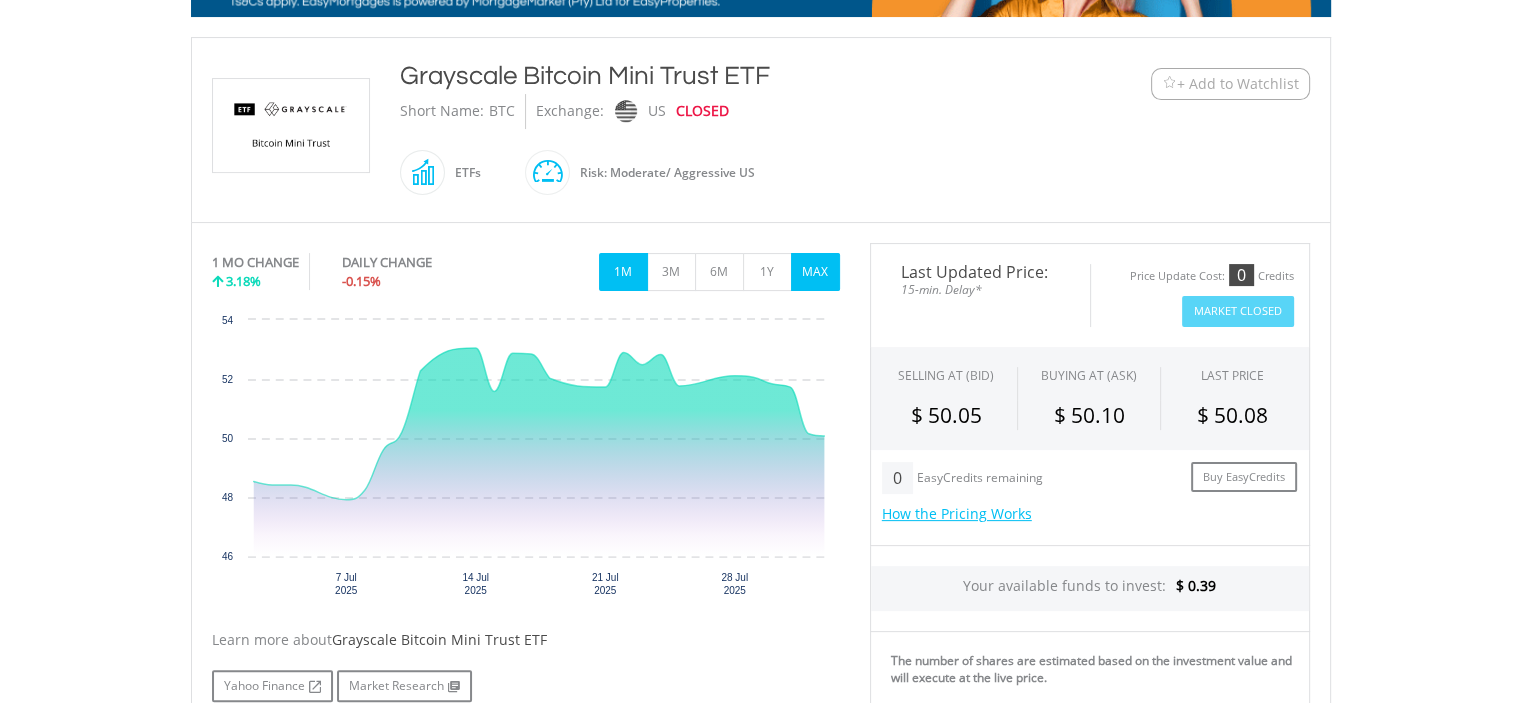 click on "MAX" at bounding box center (815, 272) 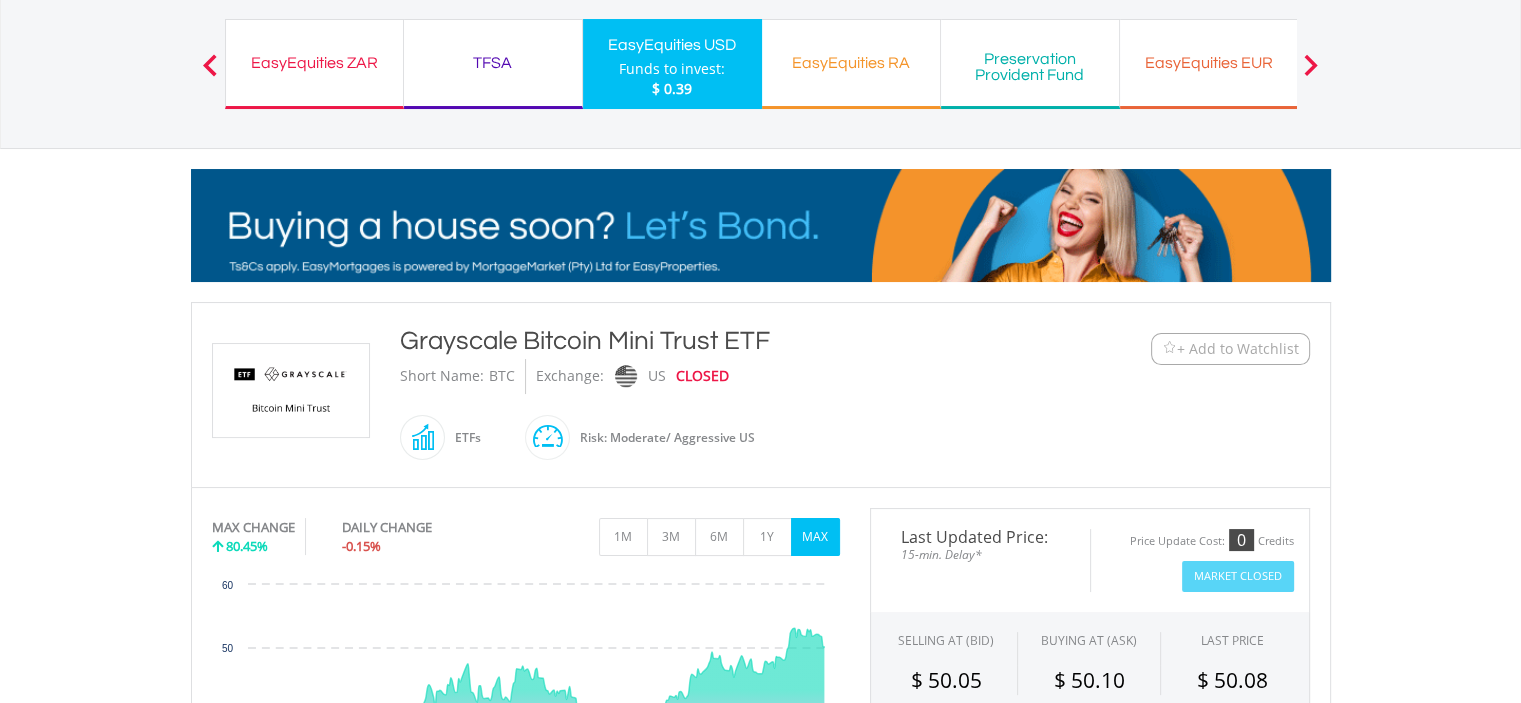 scroll, scrollTop: 100, scrollLeft: 0, axis: vertical 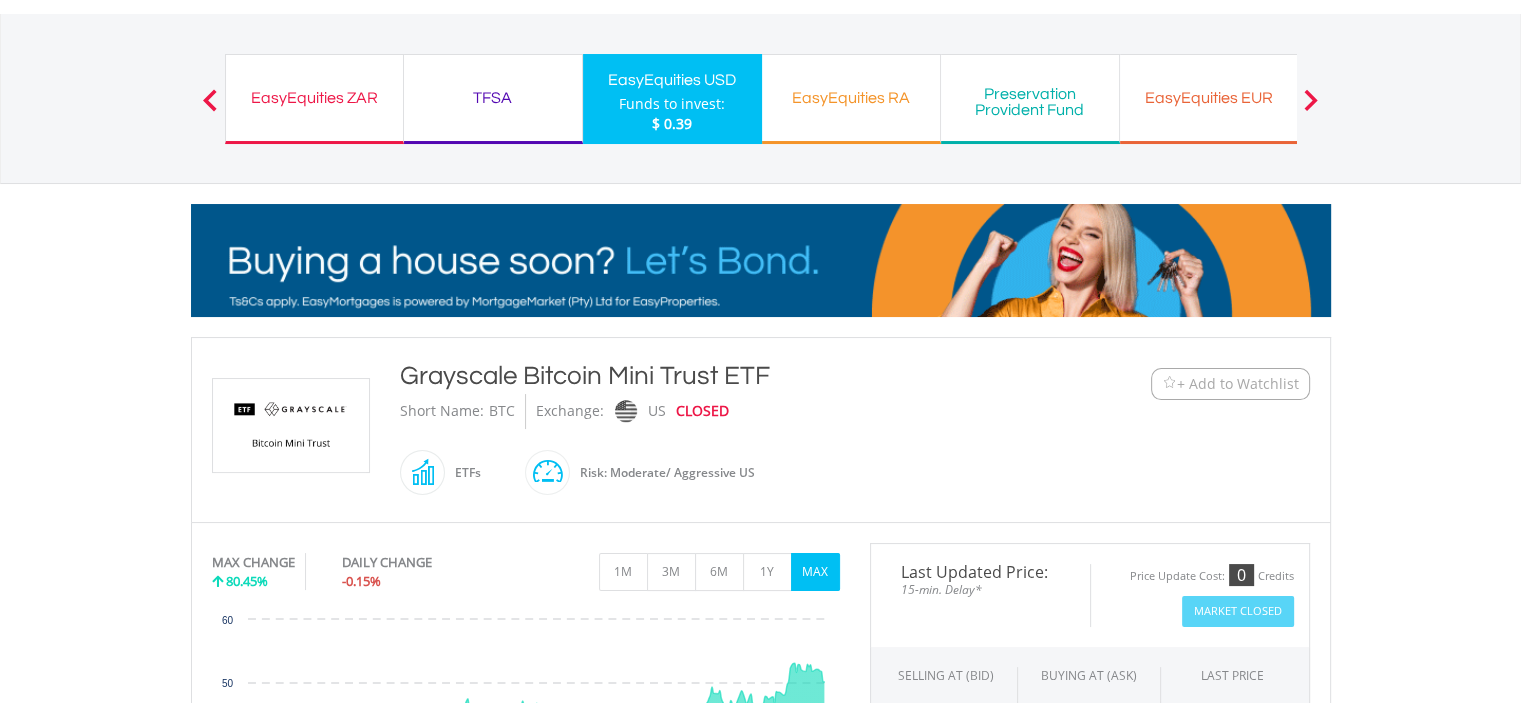 click at bounding box center (210, 100) 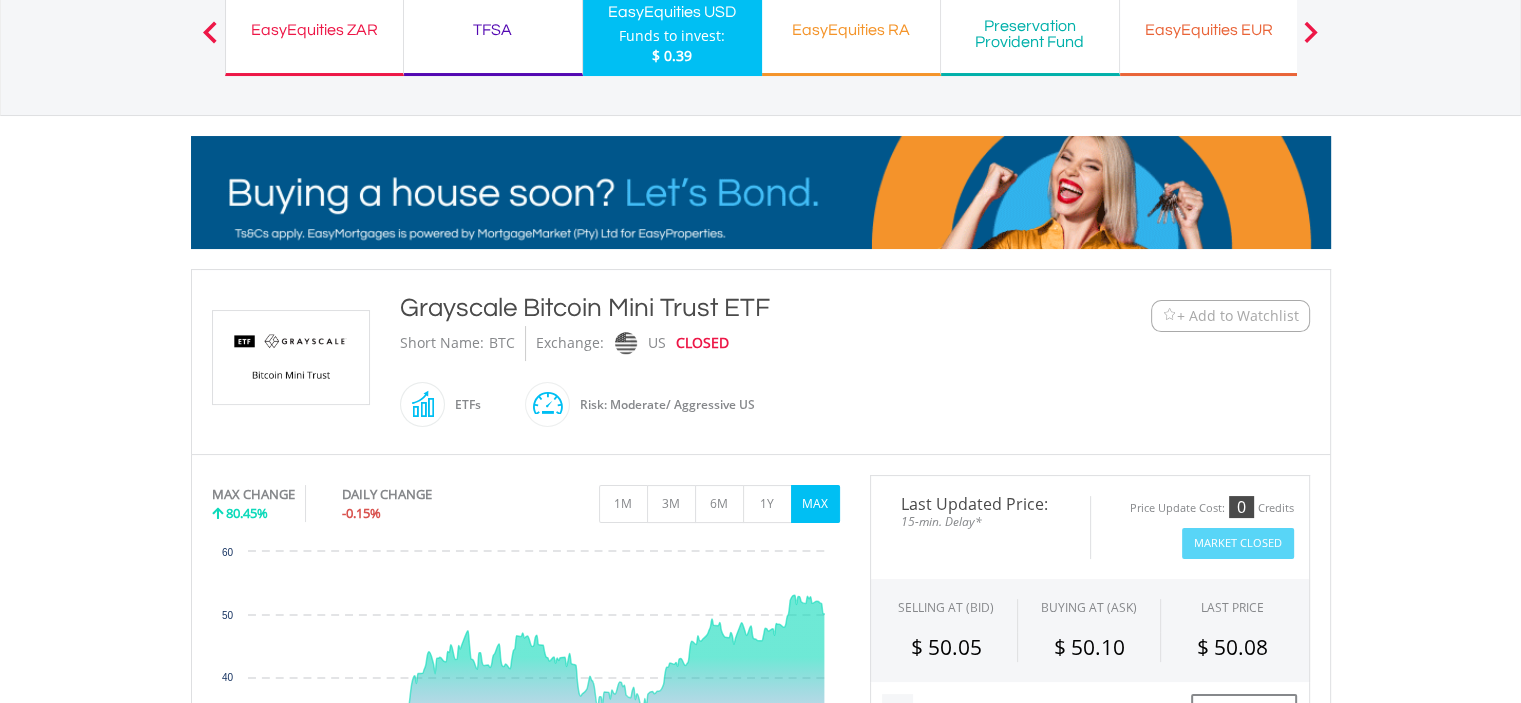 scroll, scrollTop: 100, scrollLeft: 0, axis: vertical 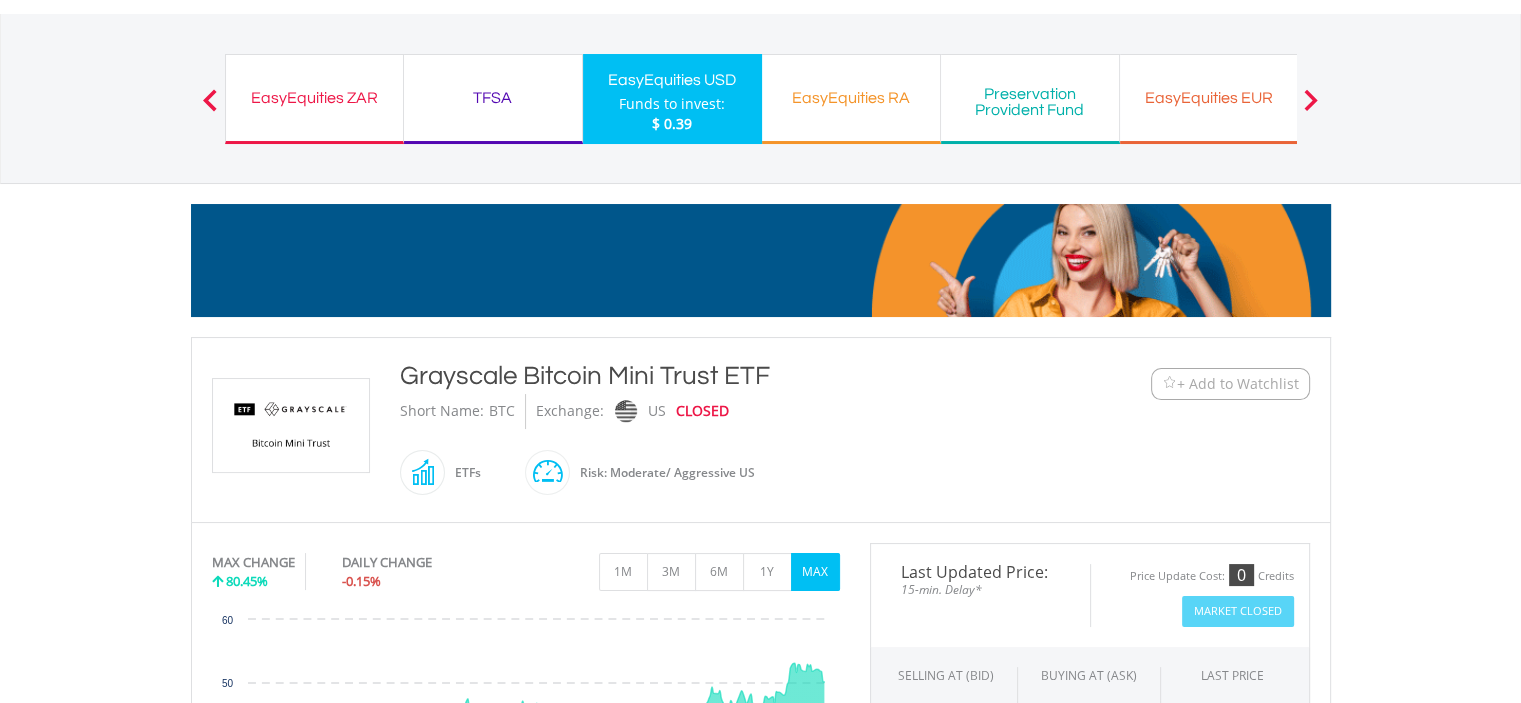 click on "EasyEquities ZAR" at bounding box center [314, 98] 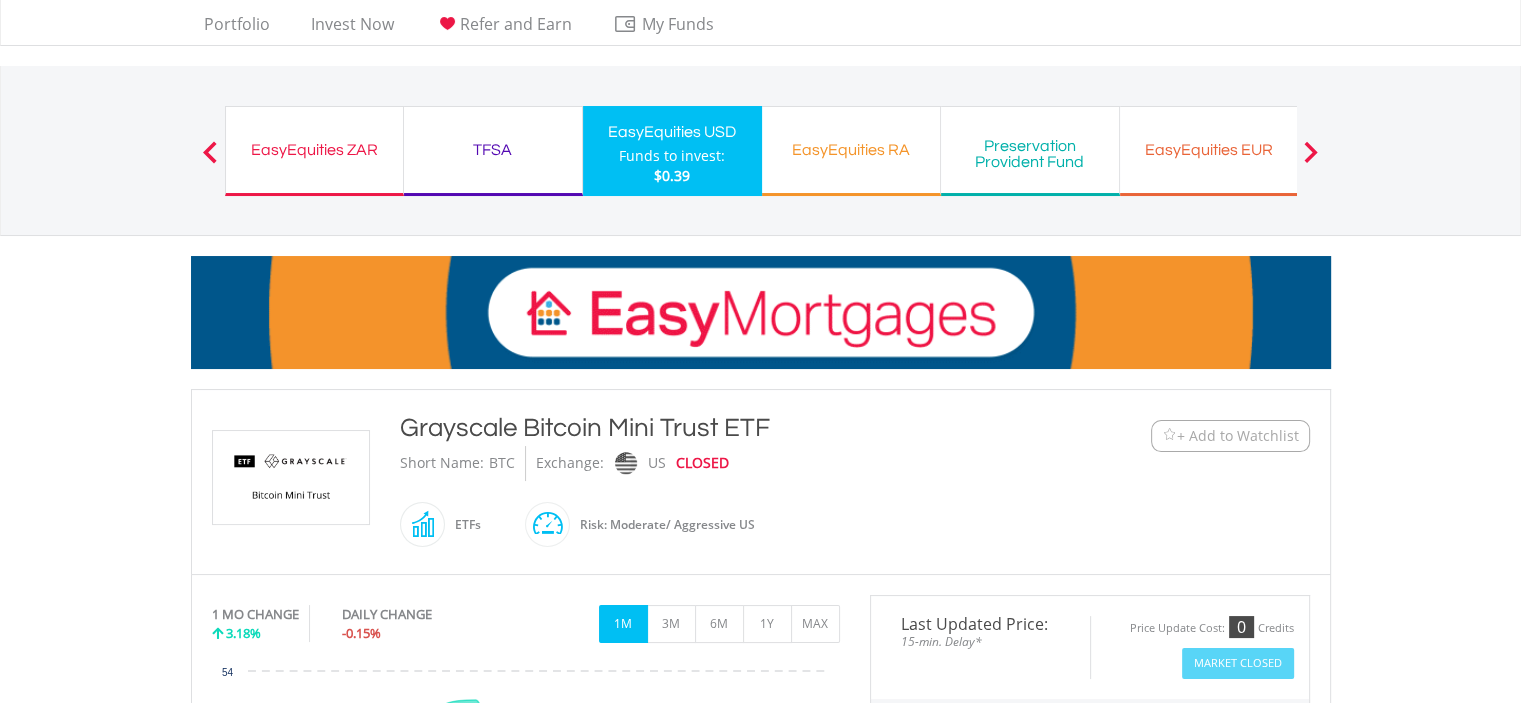 scroll, scrollTop: 0, scrollLeft: 0, axis: both 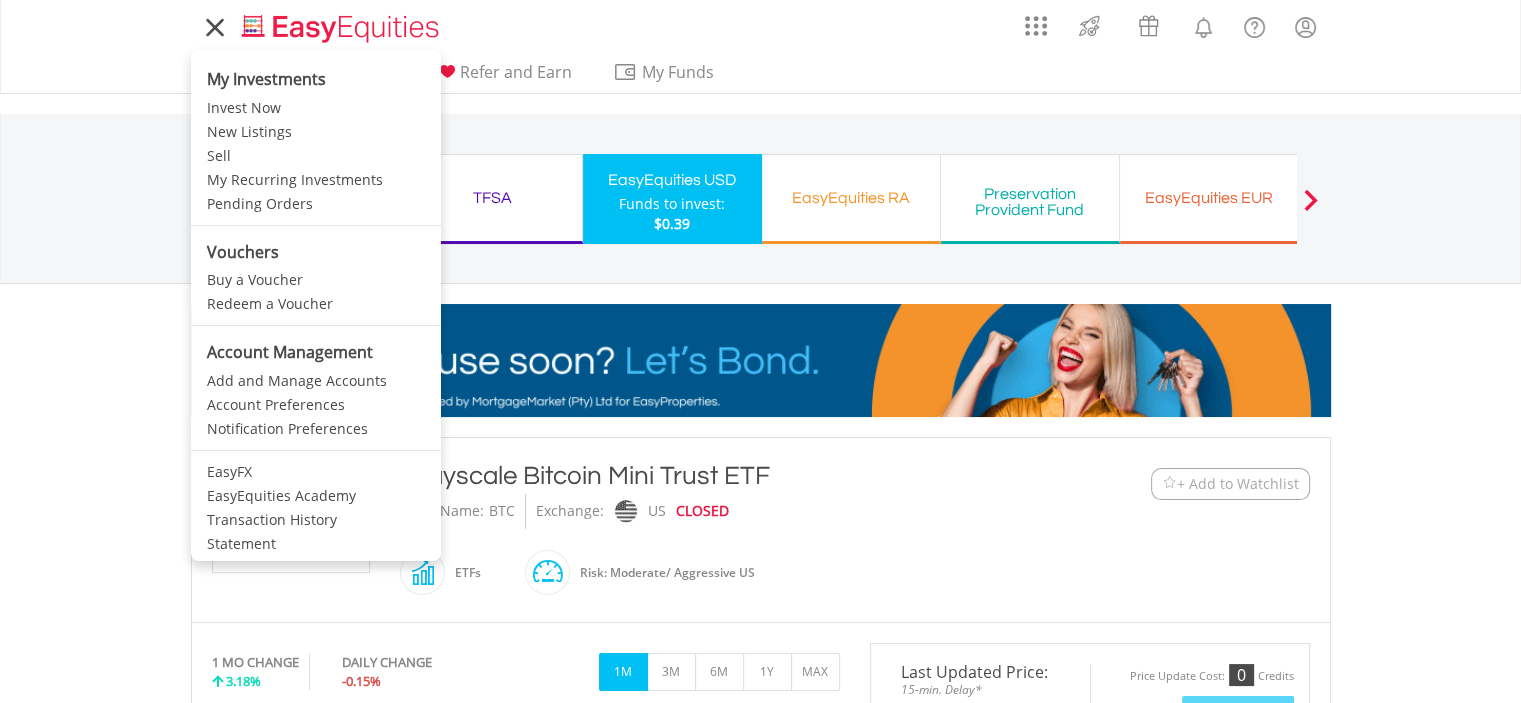 click 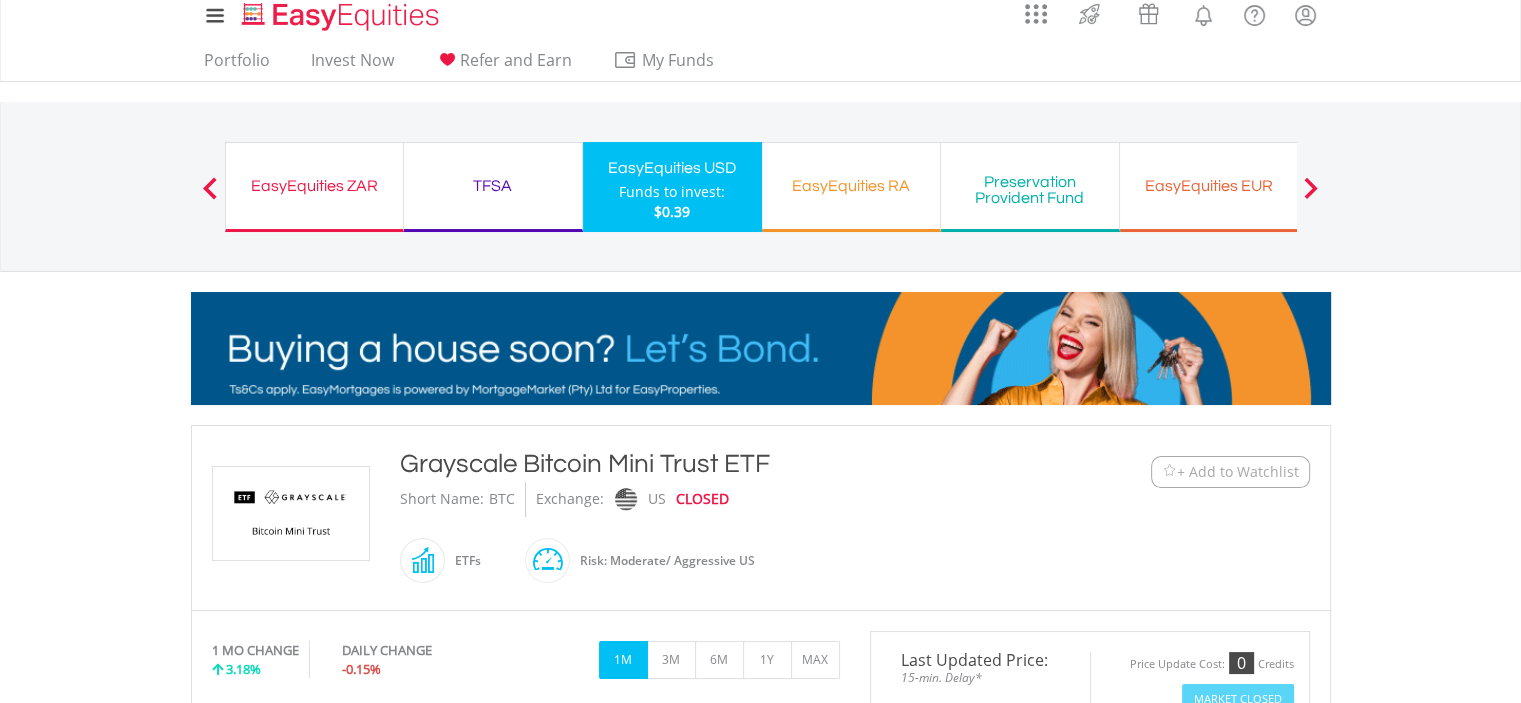 scroll, scrollTop: 0, scrollLeft: 0, axis: both 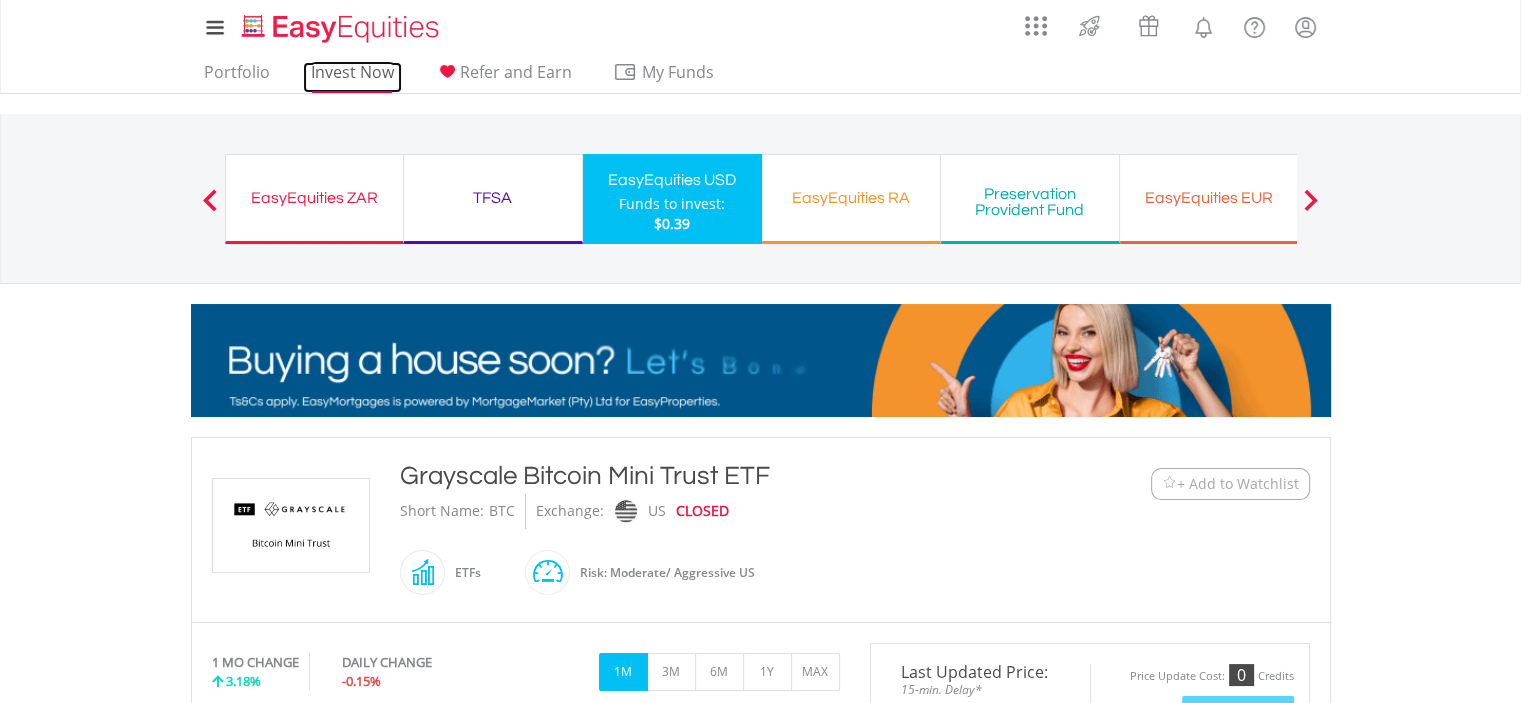 click on "Invest Now" at bounding box center [352, 77] 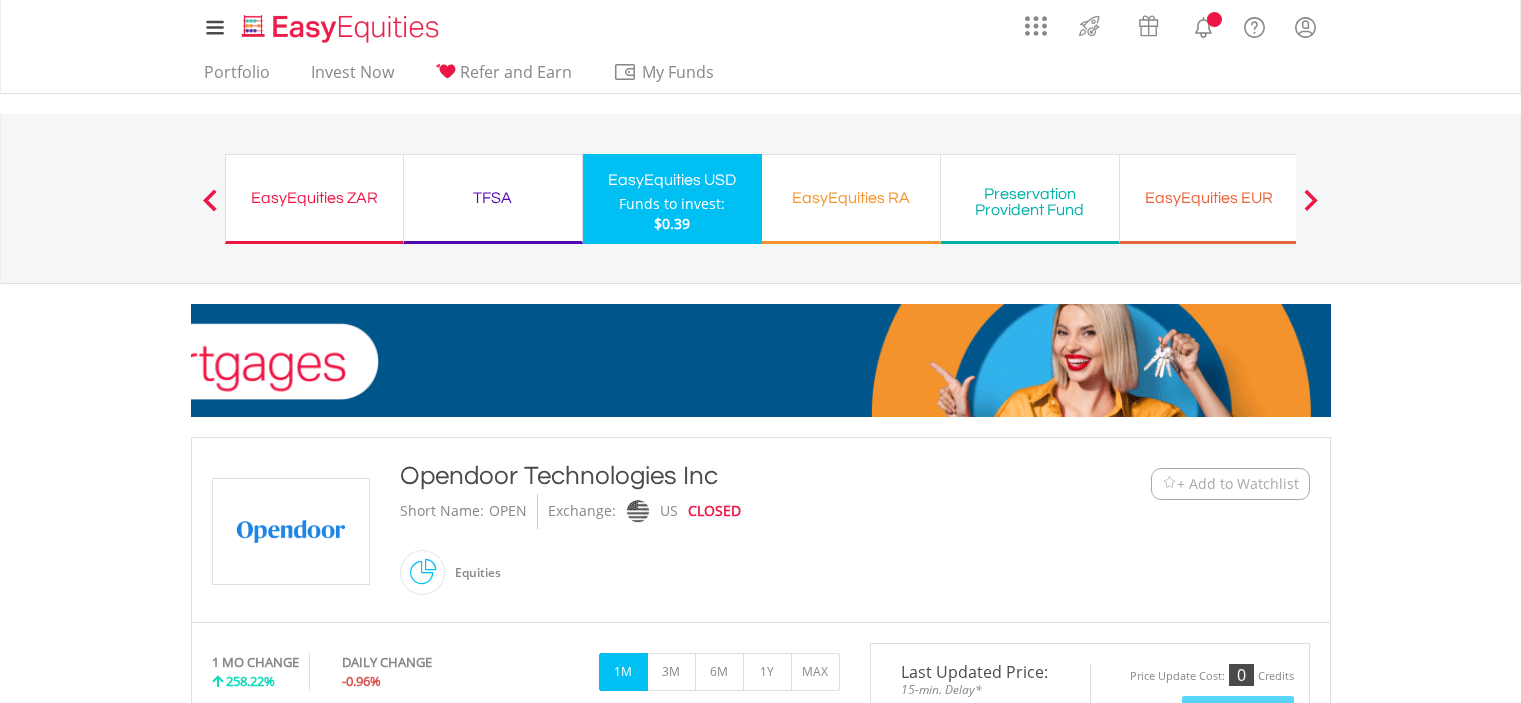 scroll, scrollTop: 300, scrollLeft: 0, axis: vertical 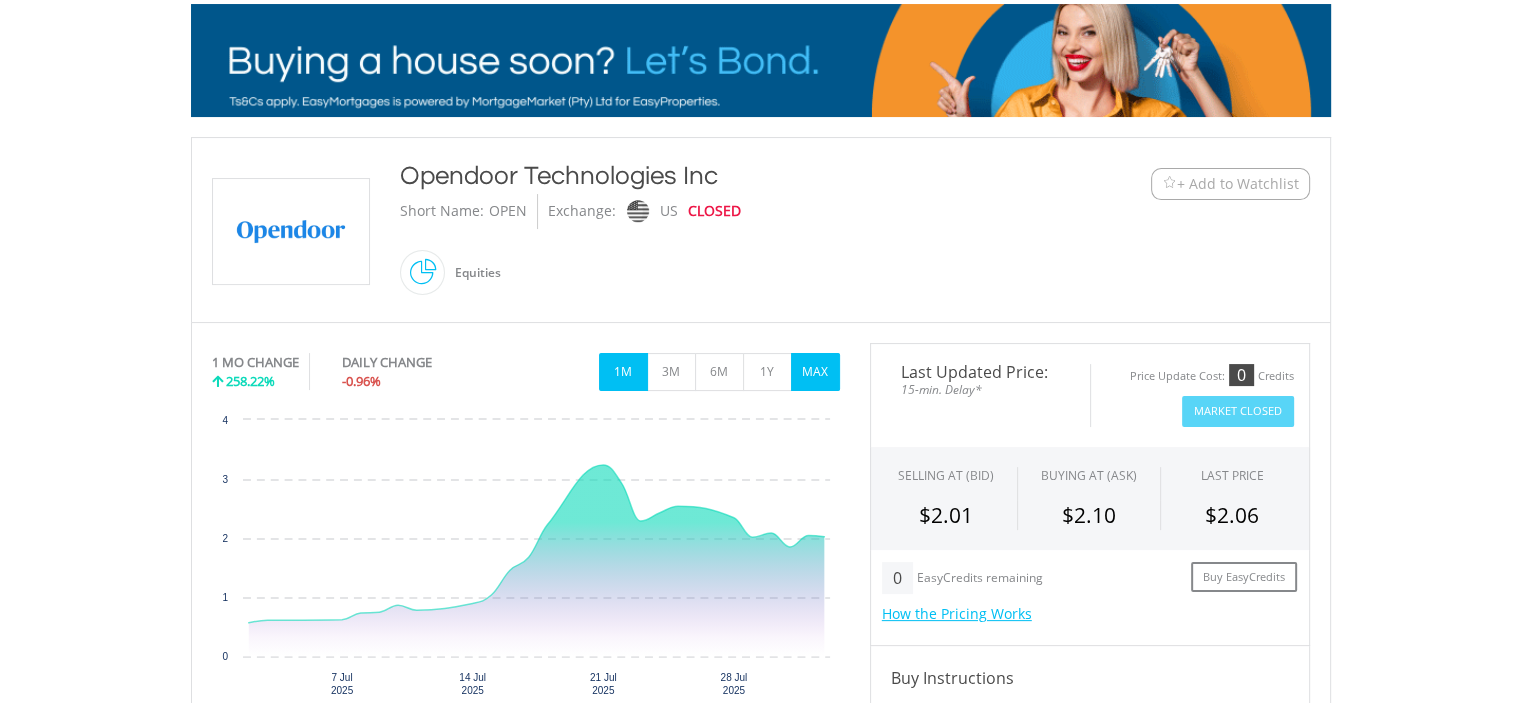 click on "MAX" at bounding box center (815, 372) 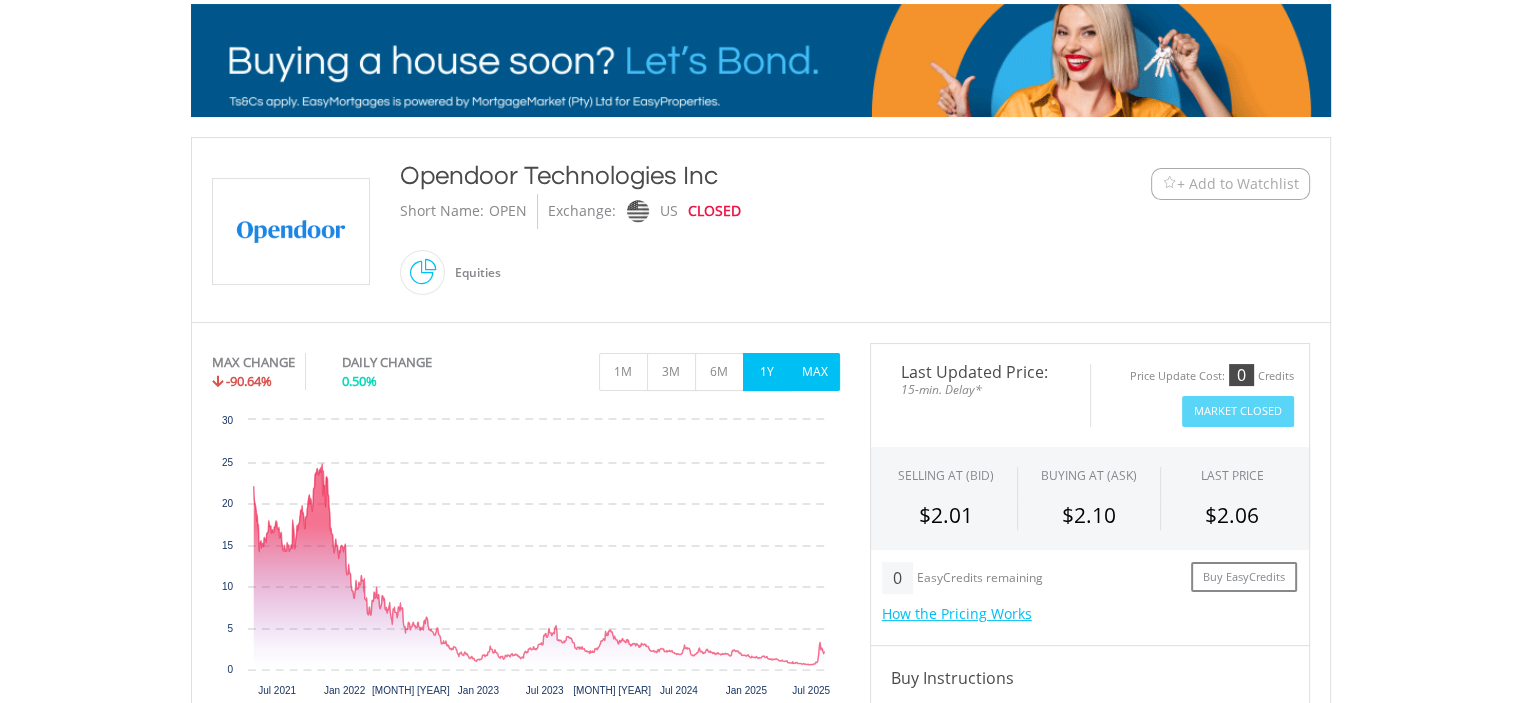 click on "1Y" at bounding box center [767, 372] 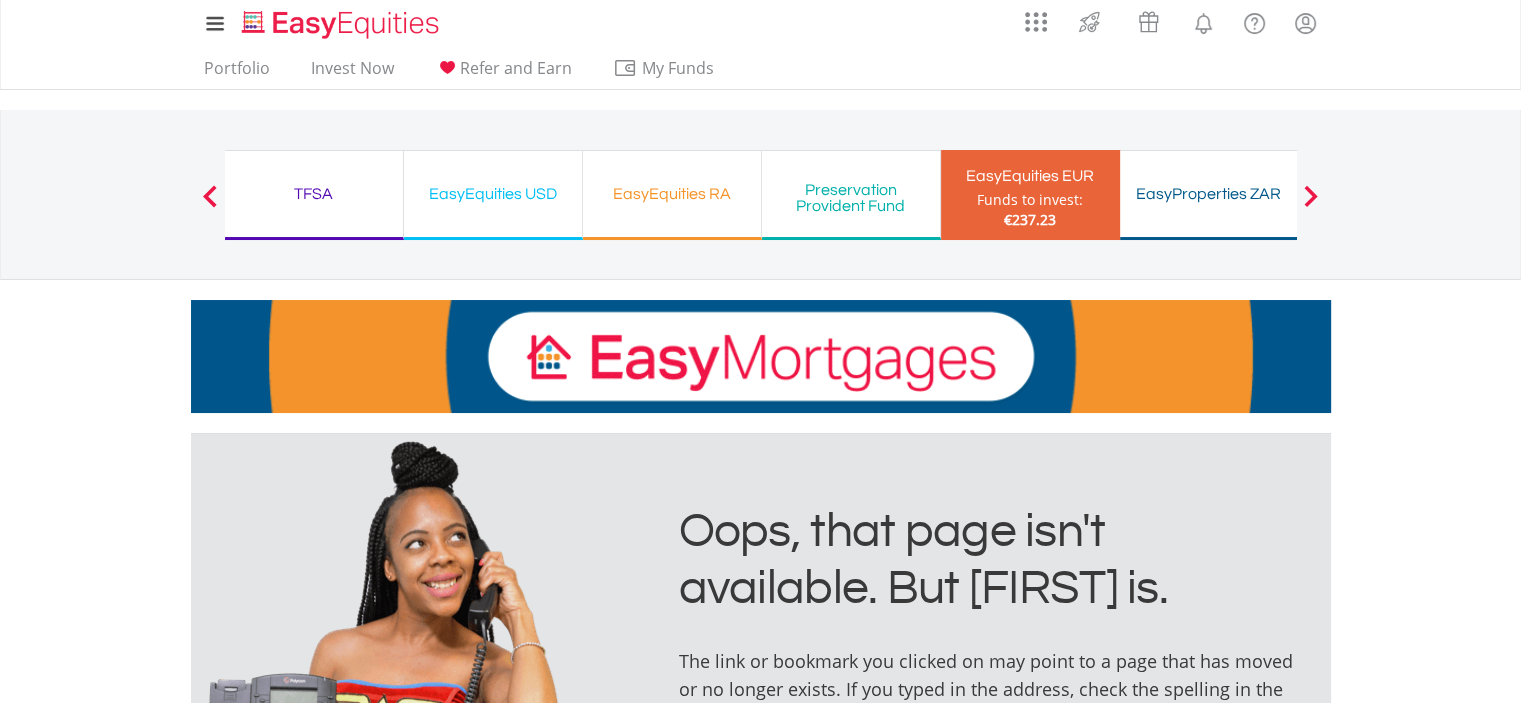 scroll, scrollTop: 0, scrollLeft: 0, axis: both 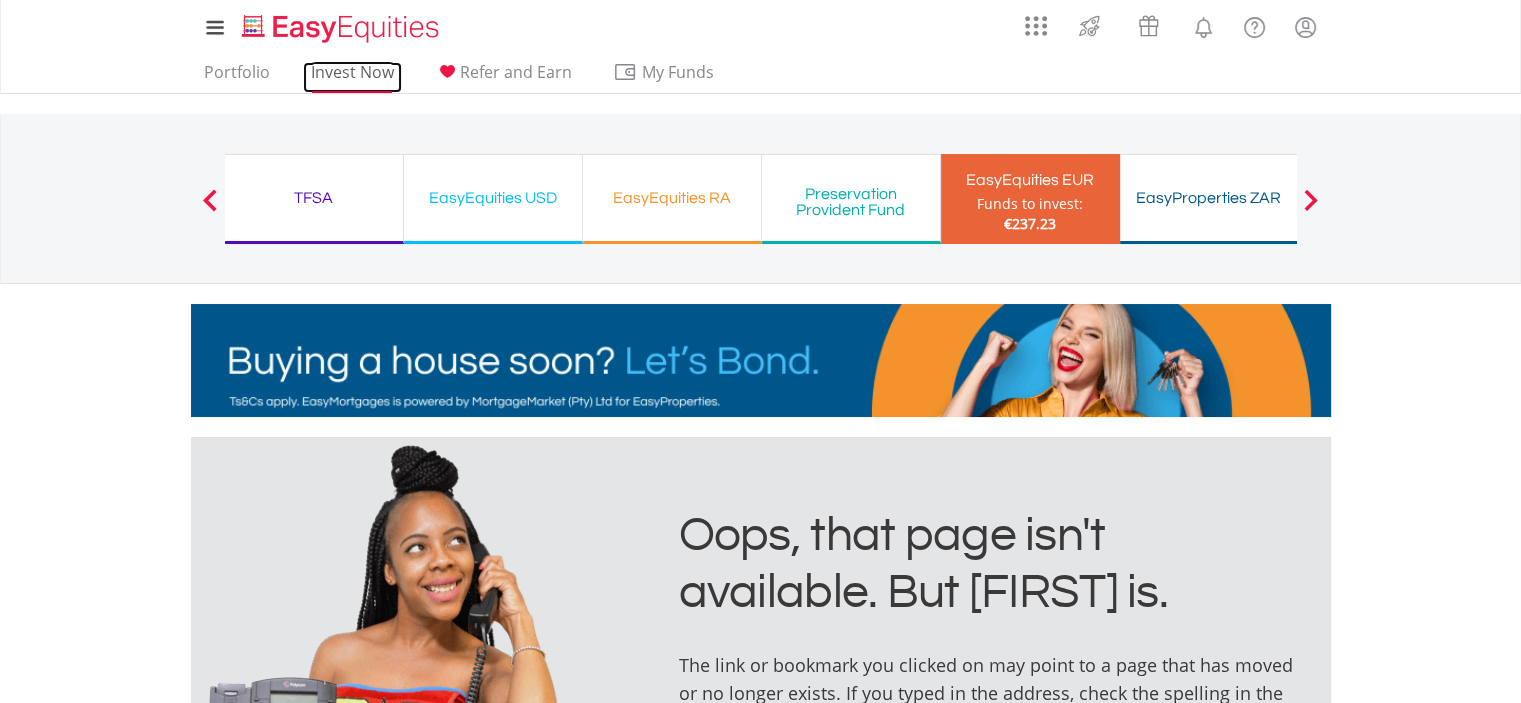 click on "Invest Now" at bounding box center [352, 77] 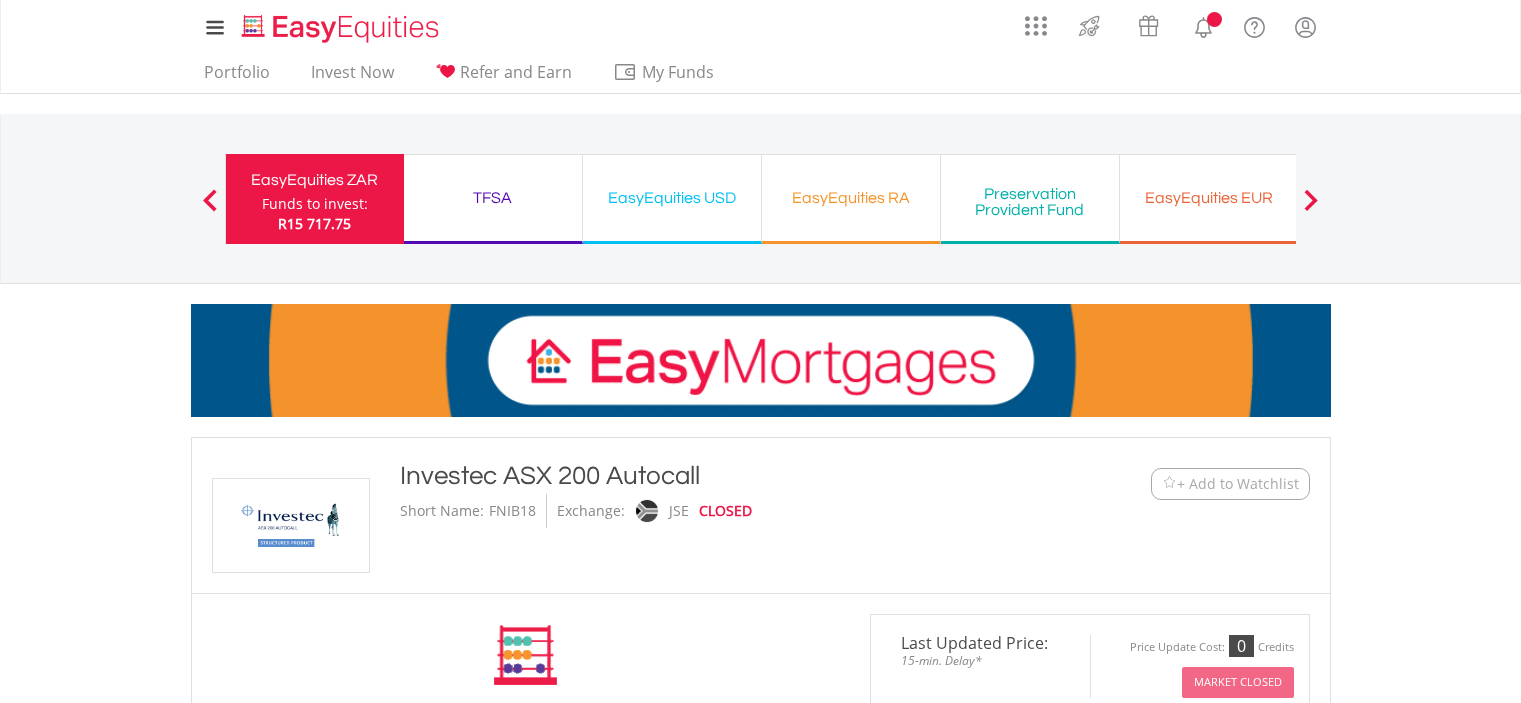 scroll, scrollTop: 300, scrollLeft: 0, axis: vertical 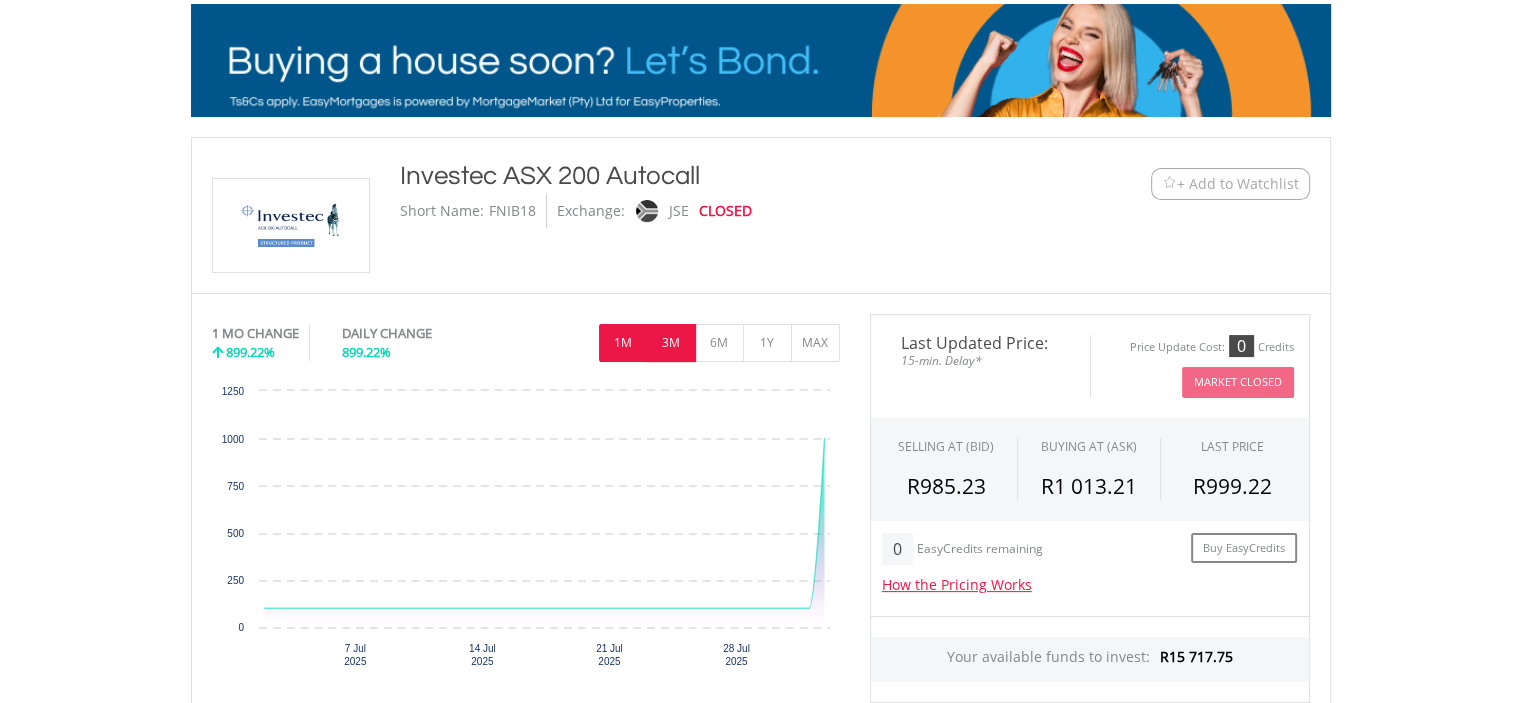 click on "3M" at bounding box center (671, 343) 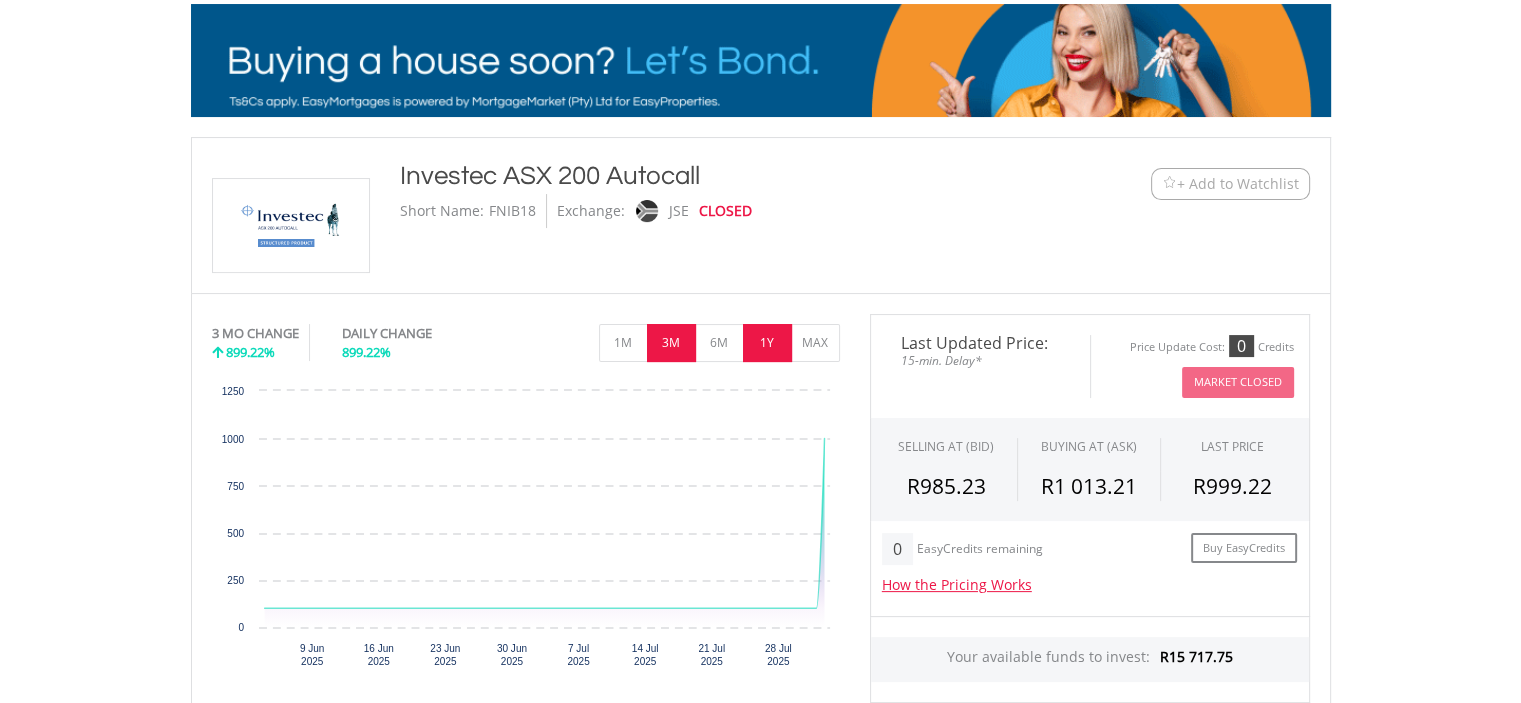 click on "1Y" at bounding box center [767, 343] 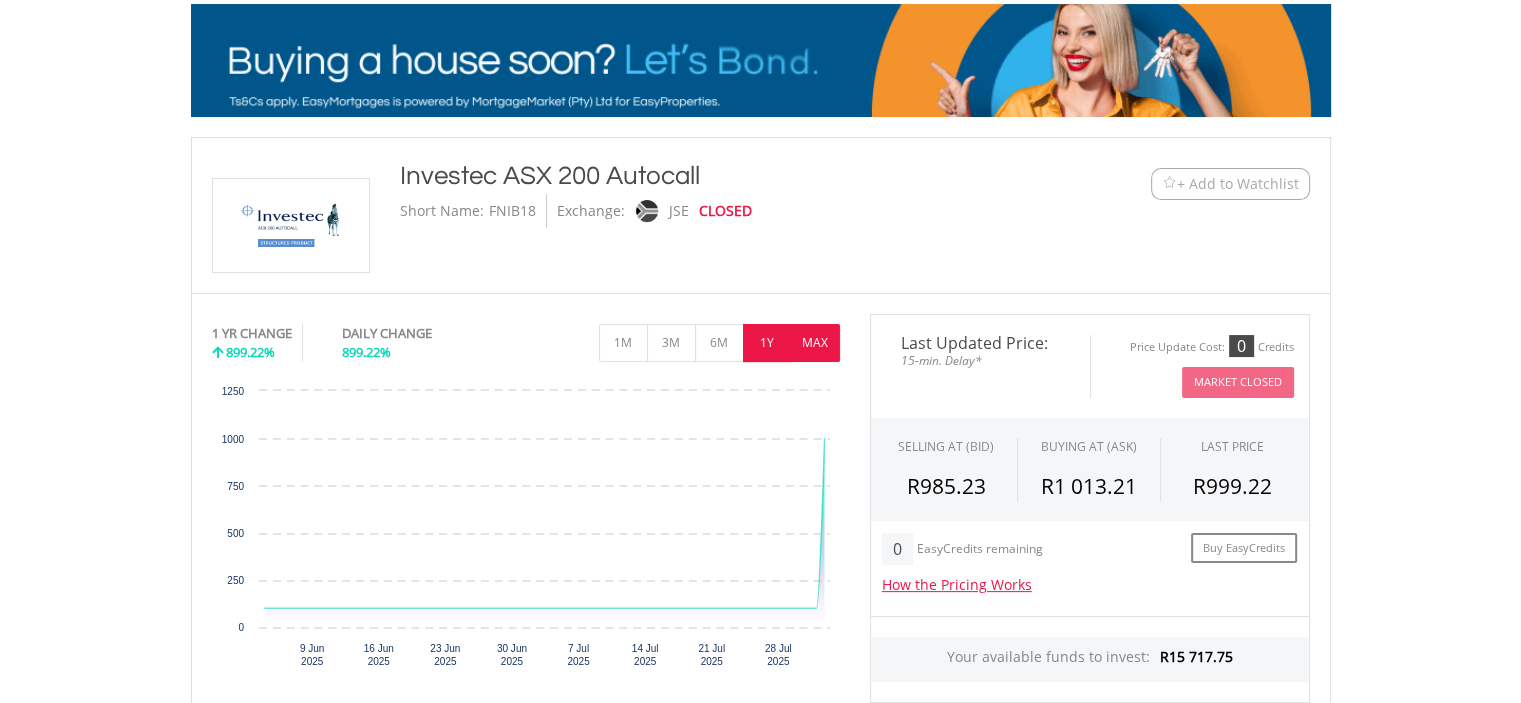 click on "MAX" at bounding box center [815, 343] 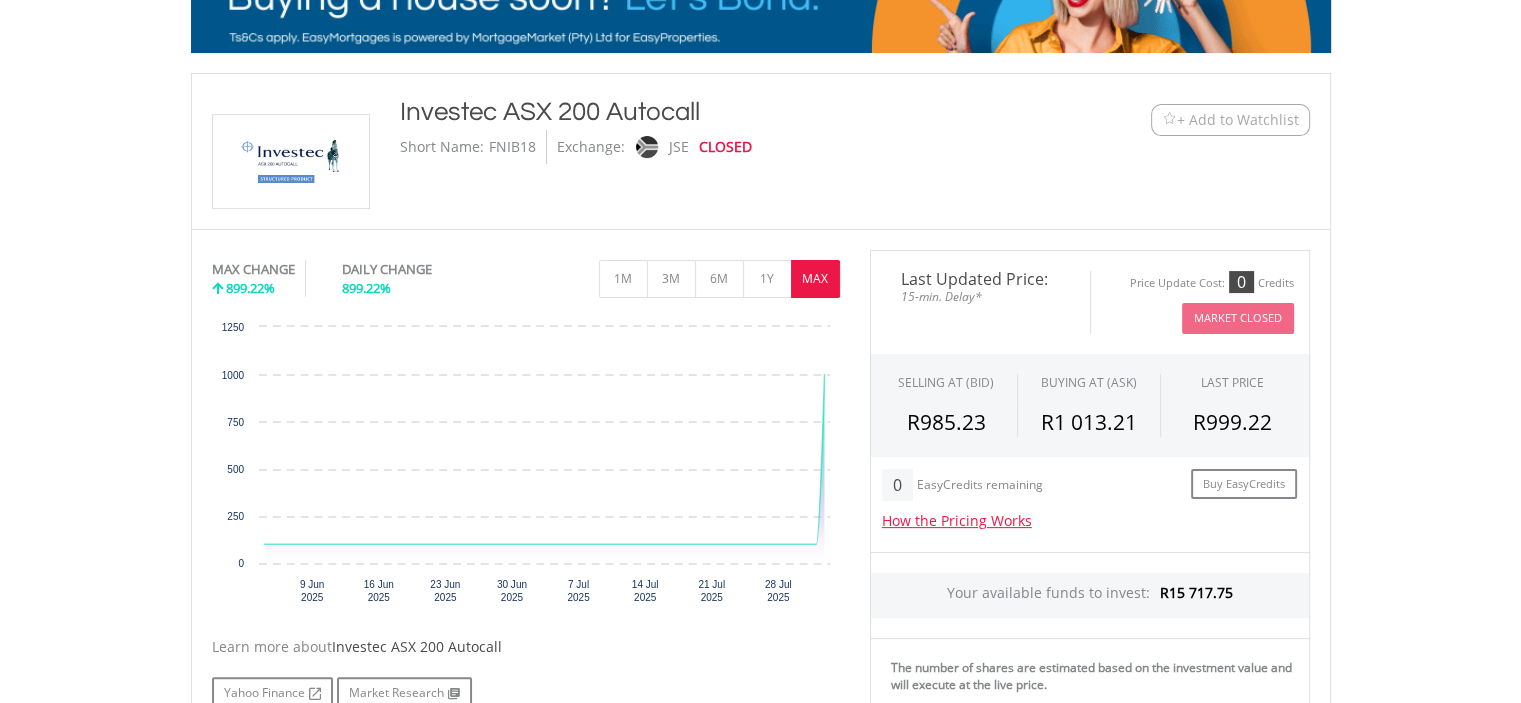scroll, scrollTop: 400, scrollLeft: 0, axis: vertical 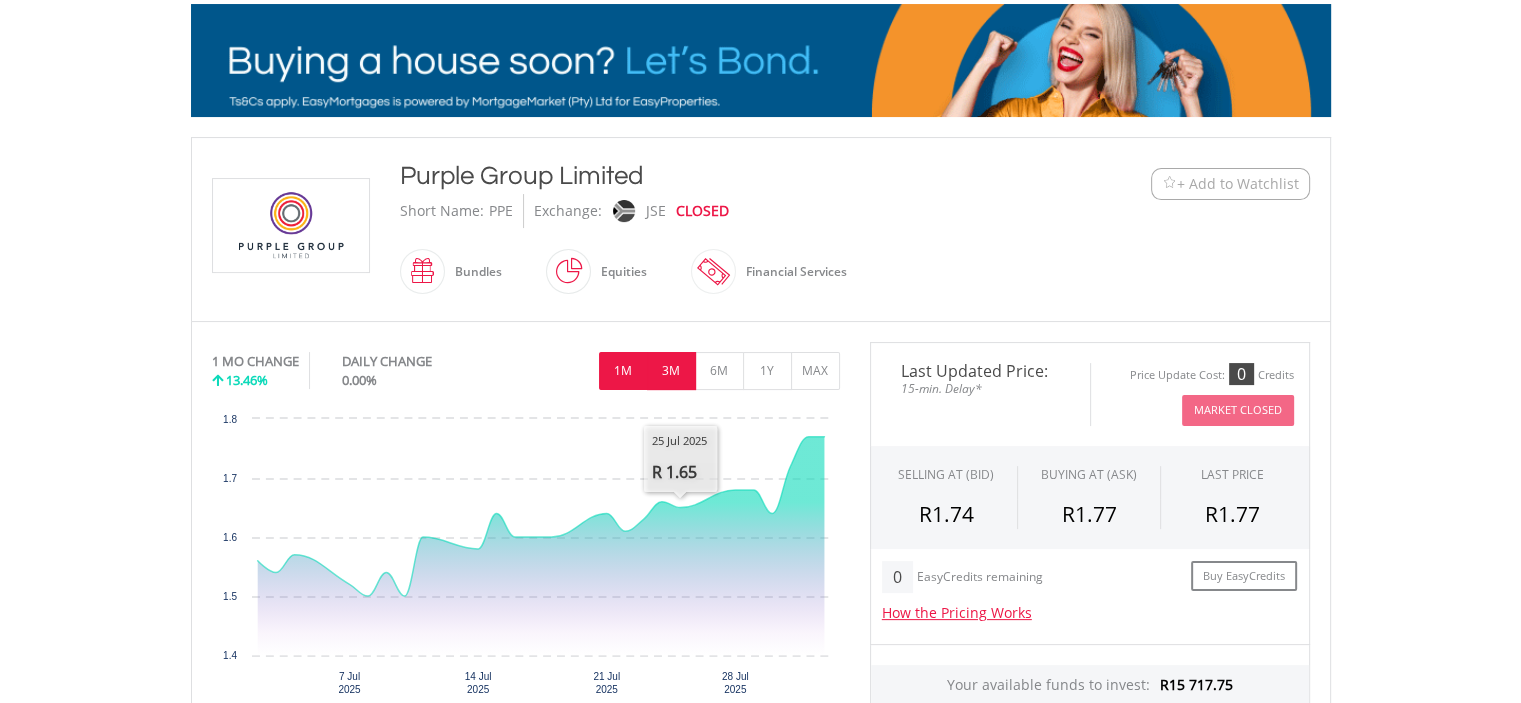 click on "3M" at bounding box center [671, 371] 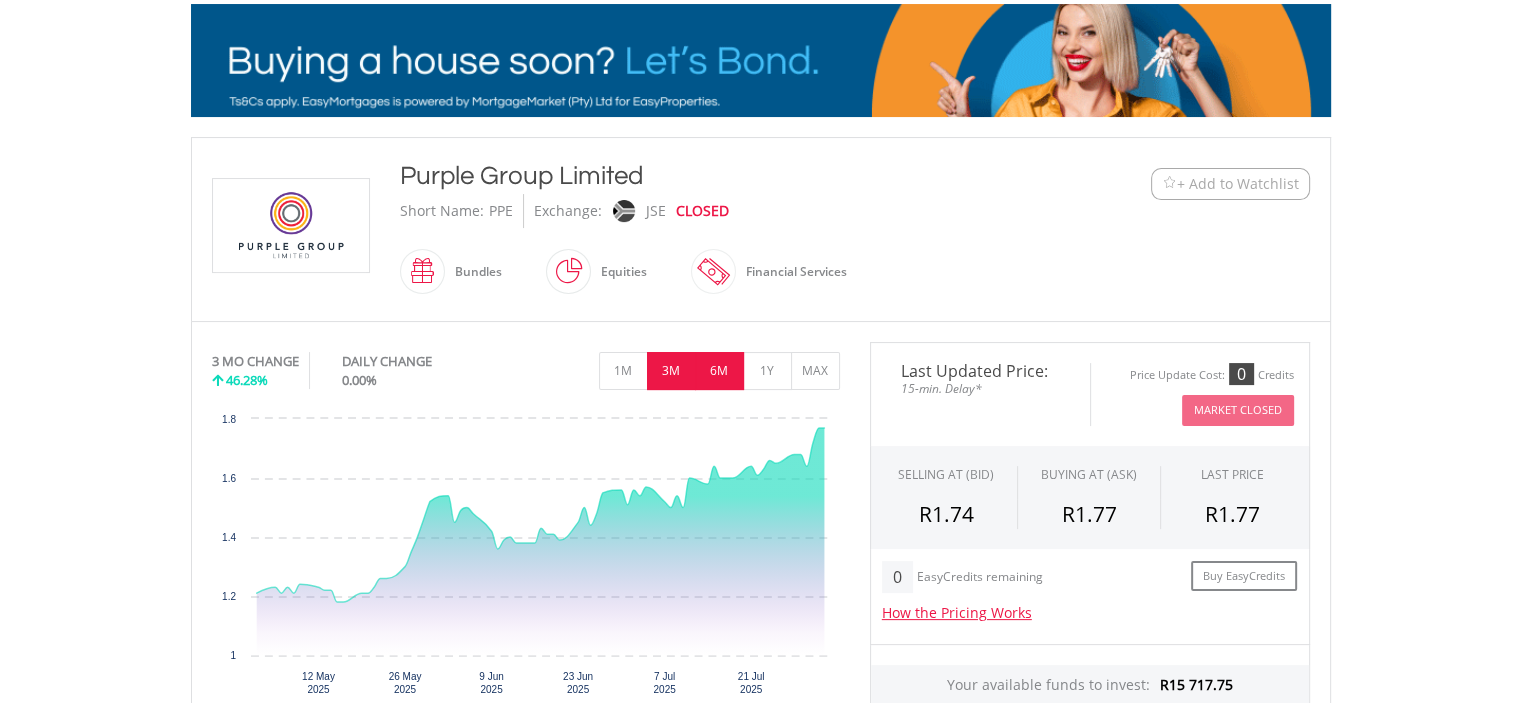 click on "6M" at bounding box center (719, 371) 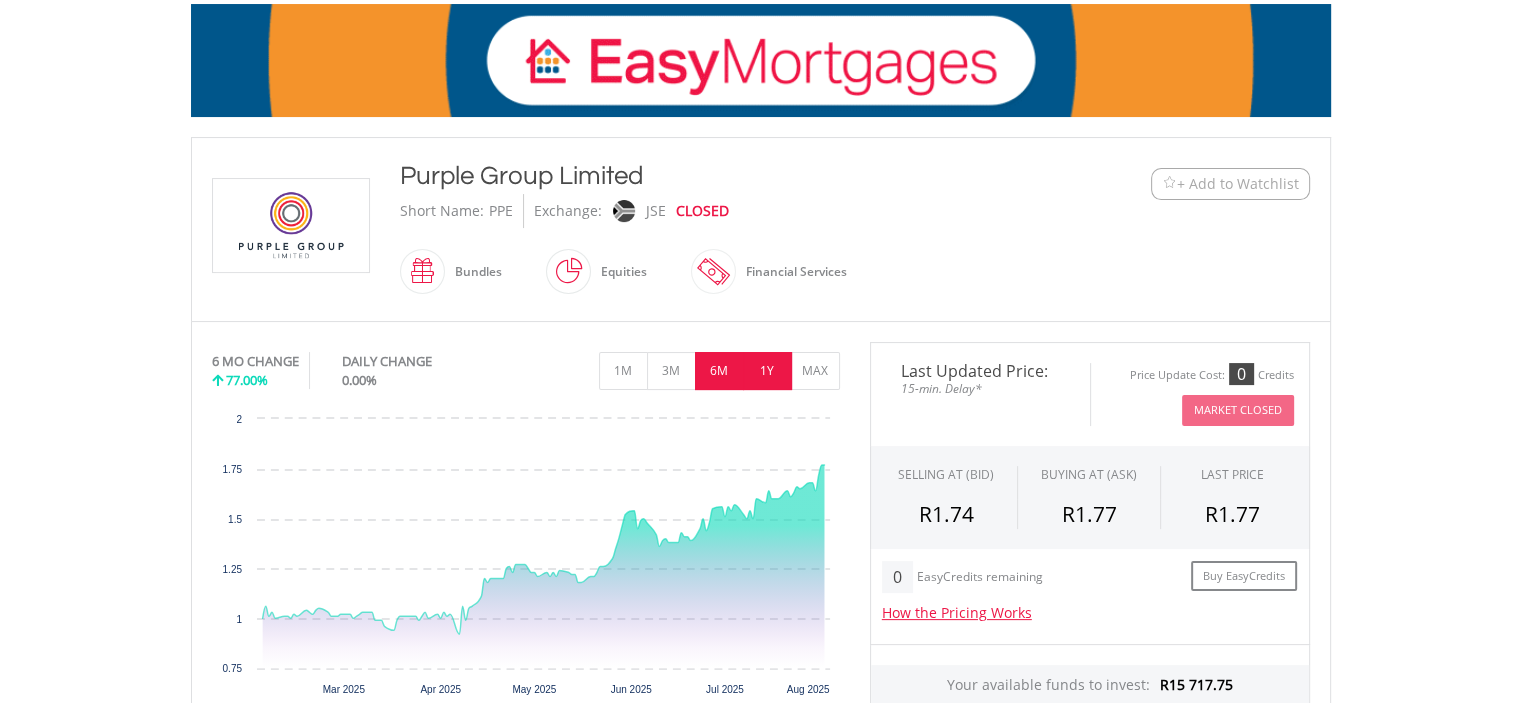 click on "1Y" at bounding box center [767, 371] 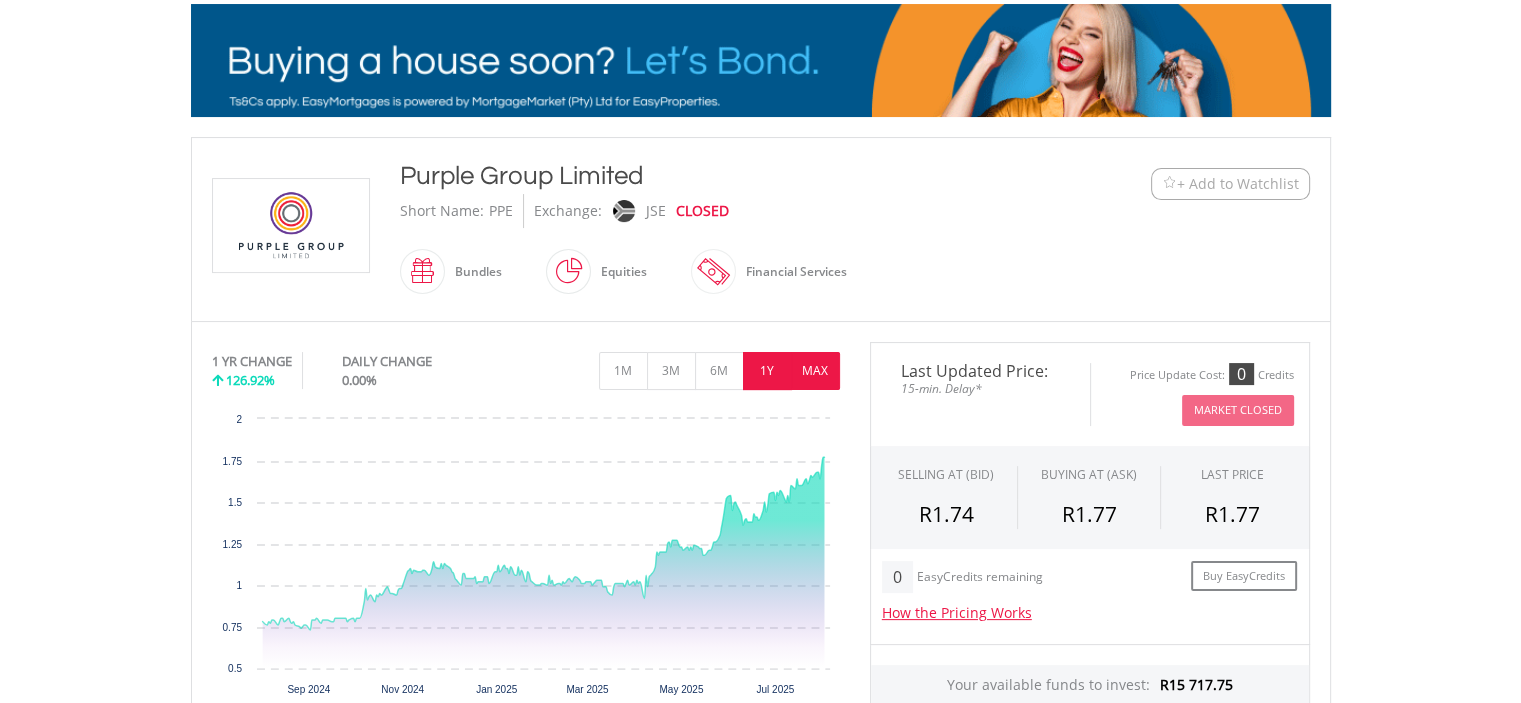 click on "MAX" at bounding box center [815, 371] 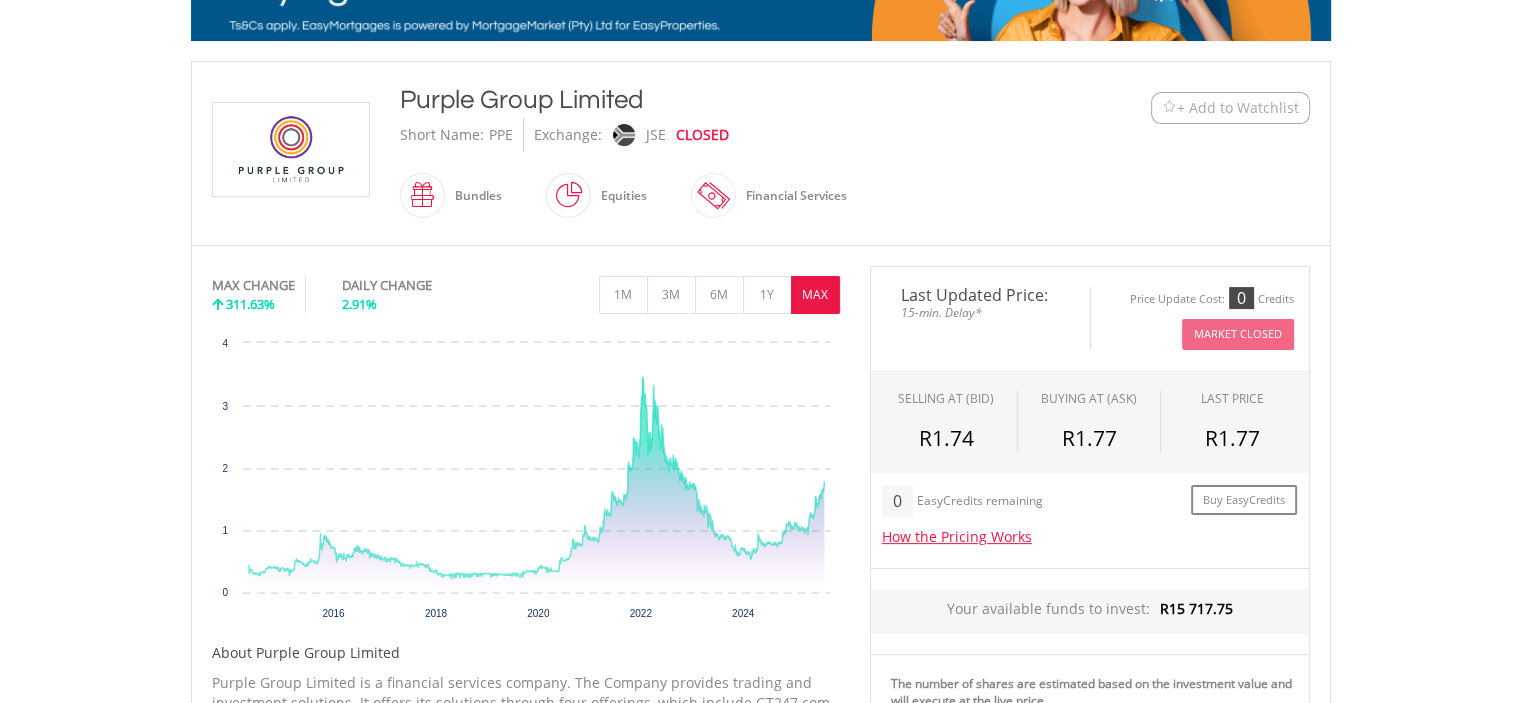 scroll, scrollTop: 300, scrollLeft: 0, axis: vertical 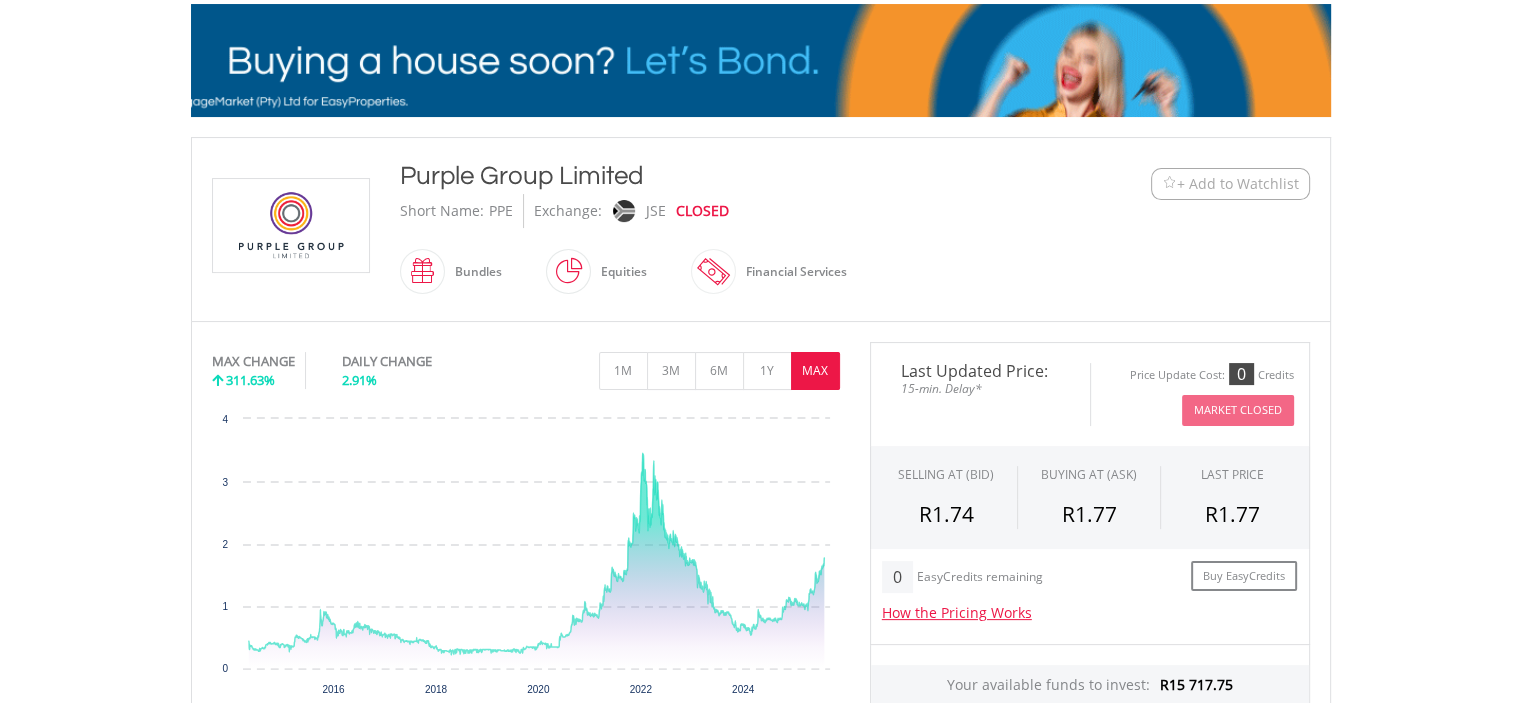 drag, startPoint x: 396, startPoint y: 171, endPoint x: 648, endPoint y: 167, distance: 252.03174 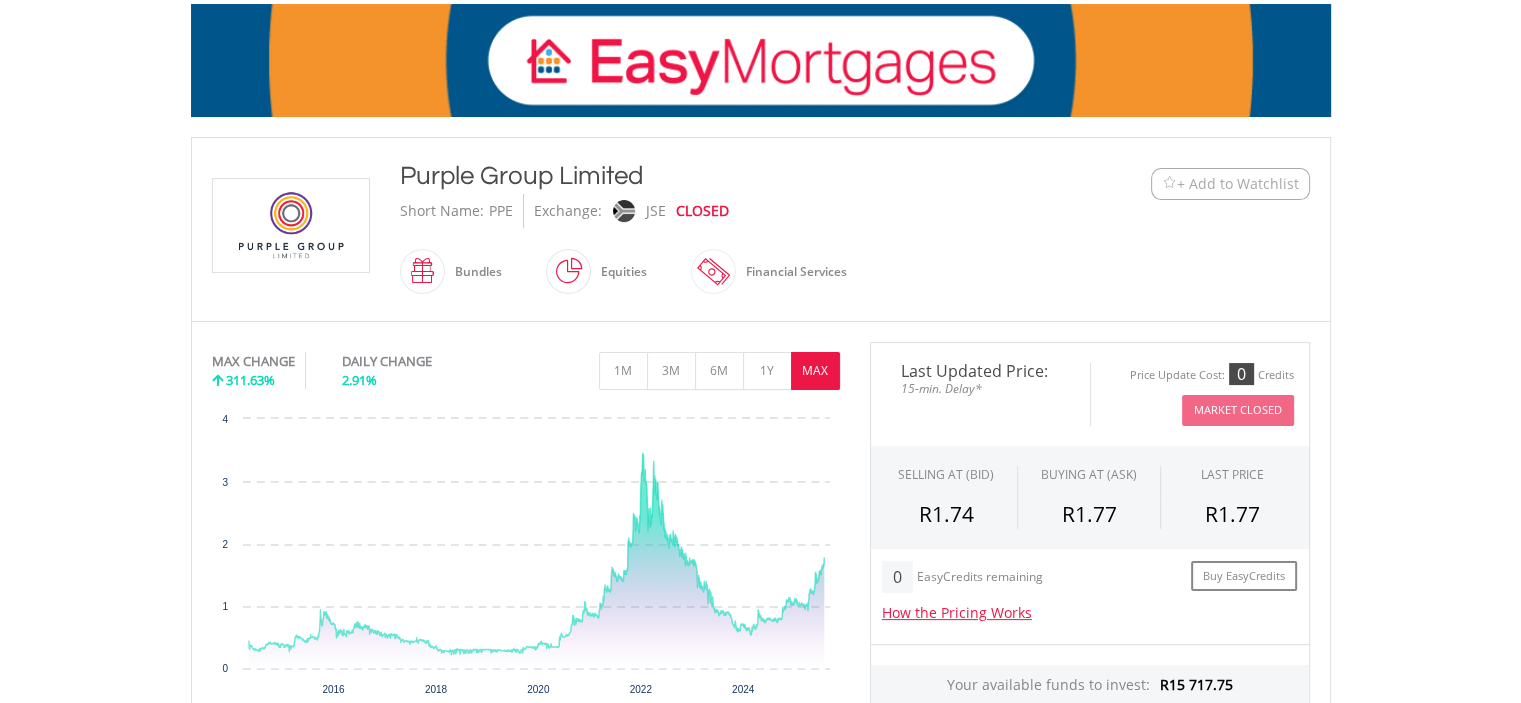 click on "Purple Group Limited
Short Name:
PPE
Exchange:
JSE
CLOSED
Bundles" at bounding box center (714, 229) 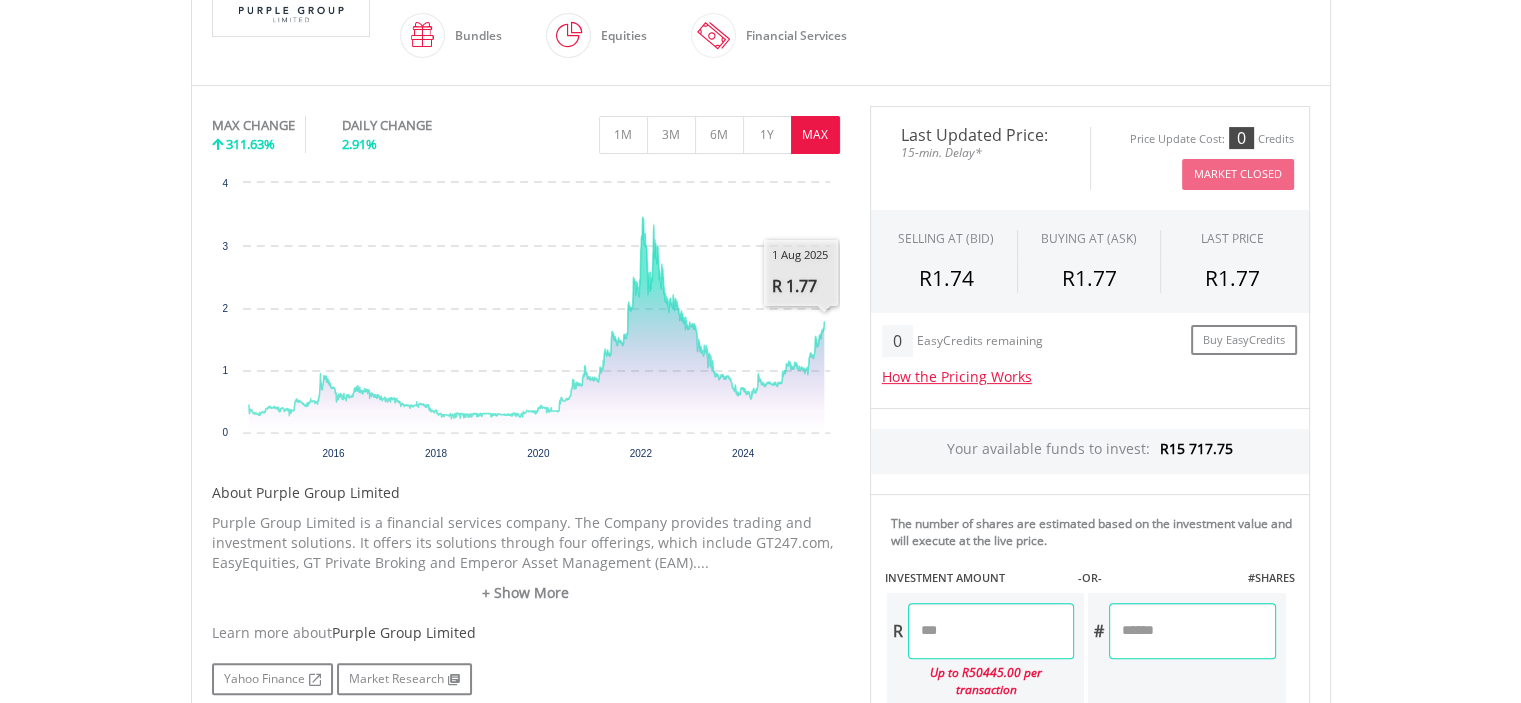 scroll, scrollTop: 700, scrollLeft: 0, axis: vertical 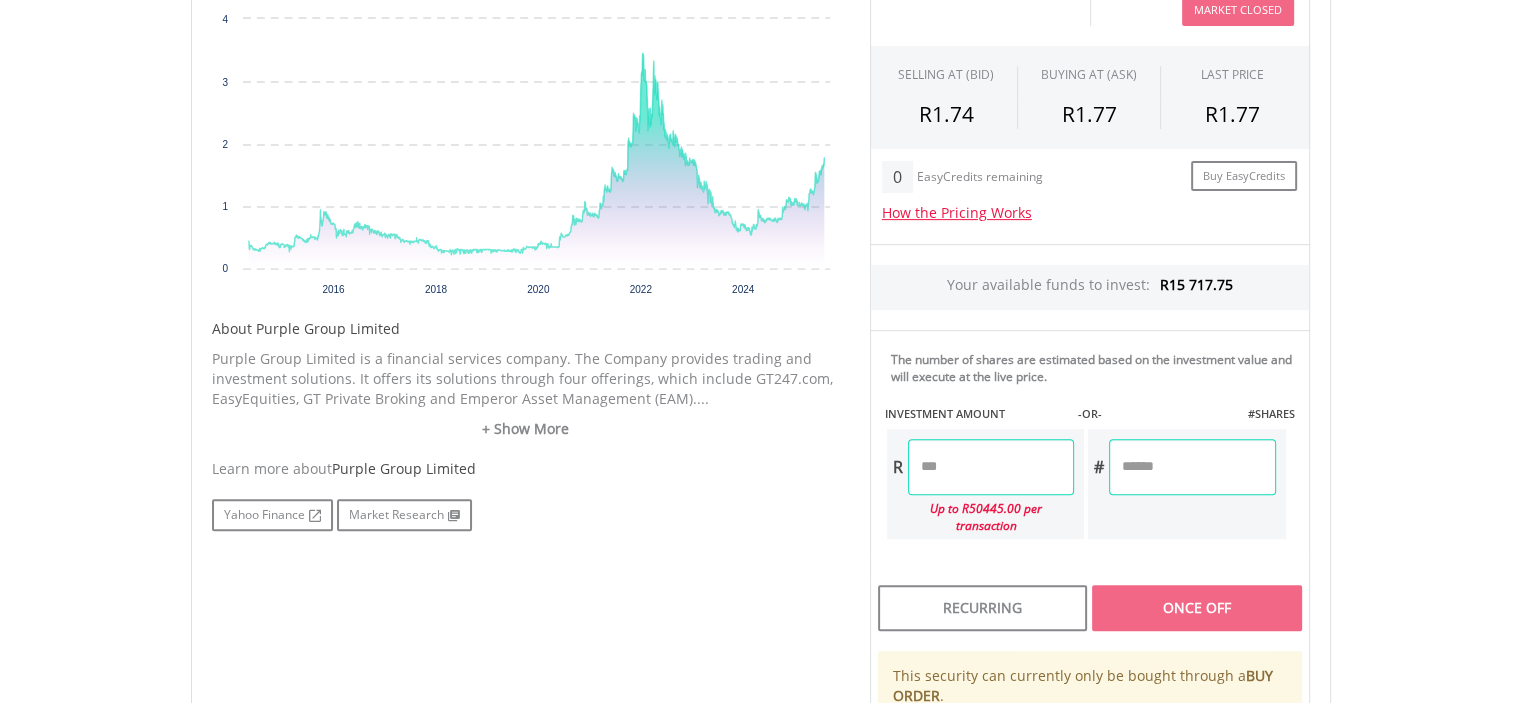click at bounding box center [991, 467] 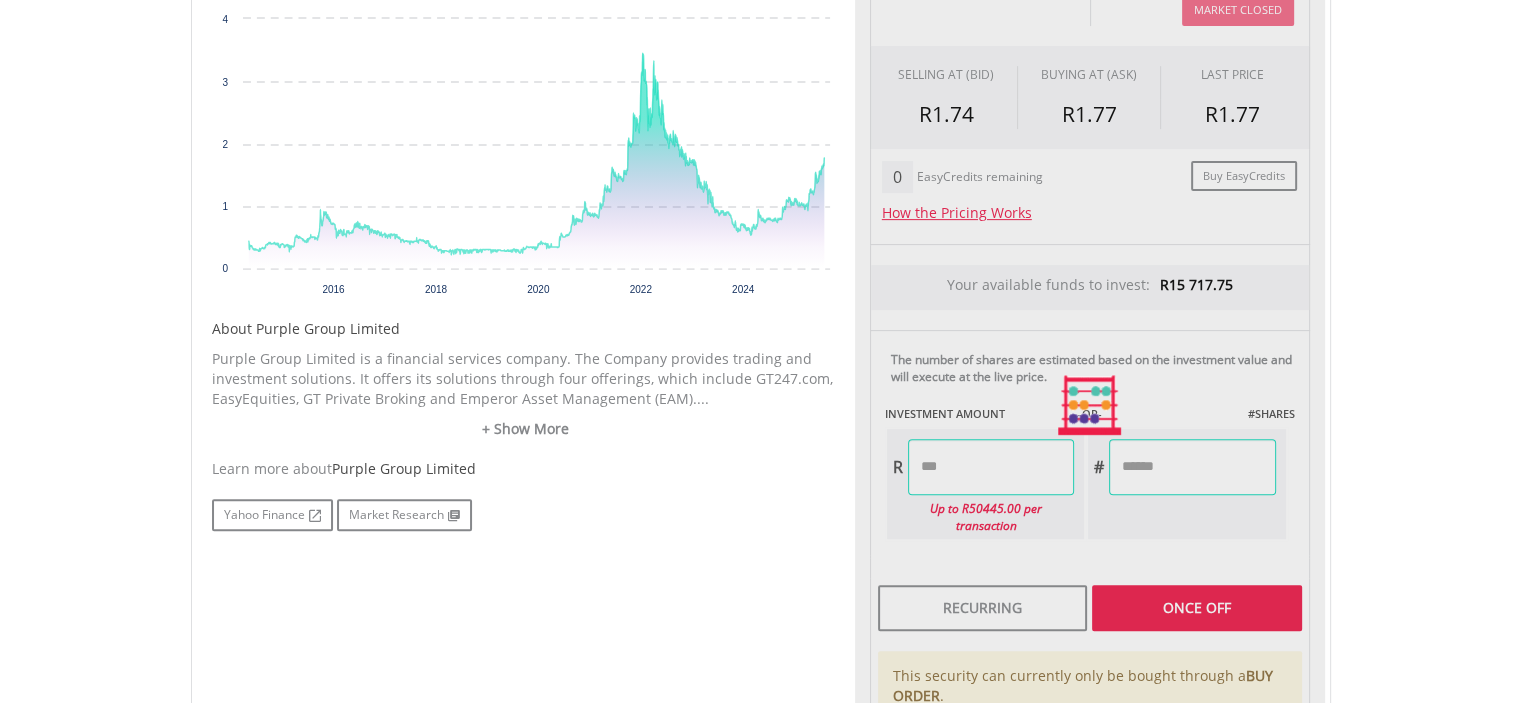 click on "Last Updated Price:
15-min. Delay*
Price Update Cost:
0
Credits
Market Closed
SELLING AT (BID)
BUYING AT                     (ASK)
LAST PRICE
R1.74
R1.77
R1.77
0
EasyCredits remaining
R" at bounding box center (1090, 406) 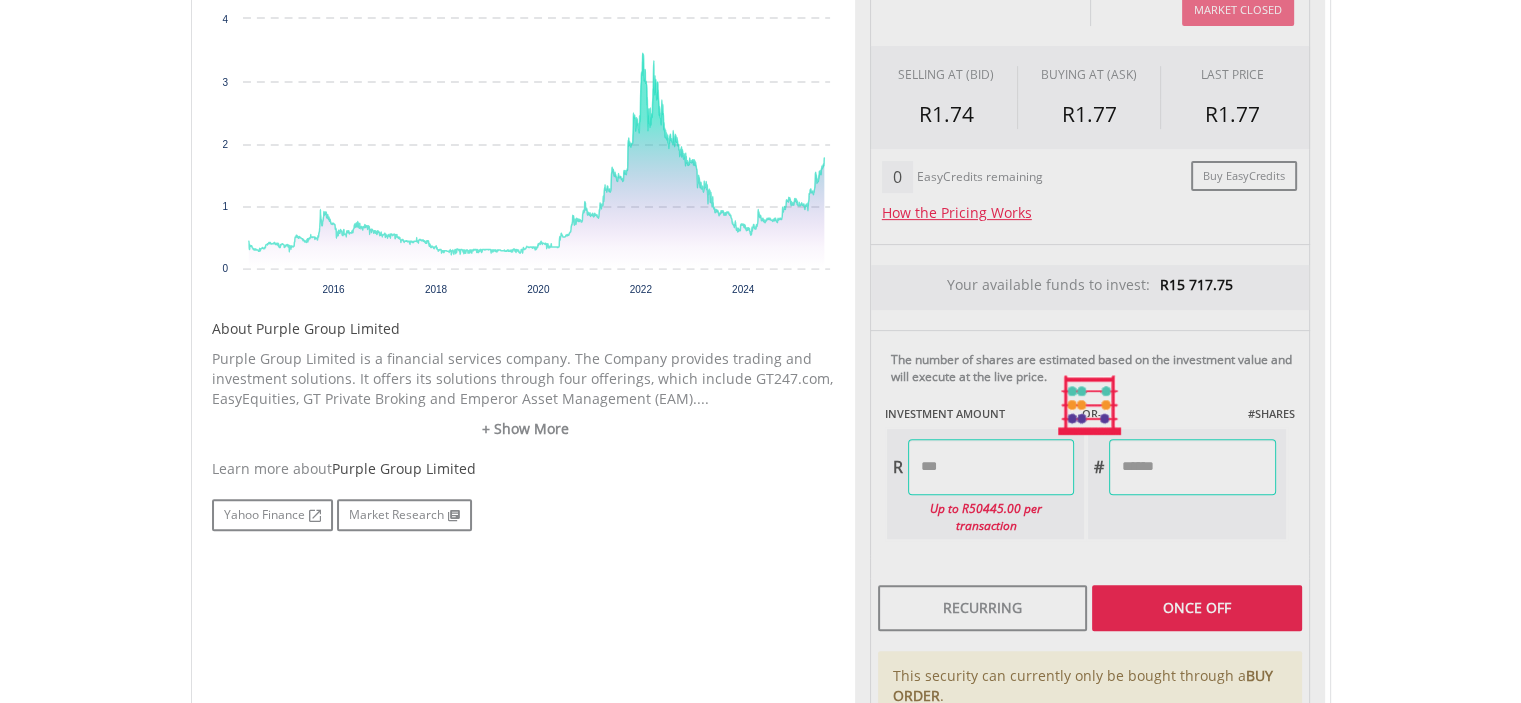 type on "******" 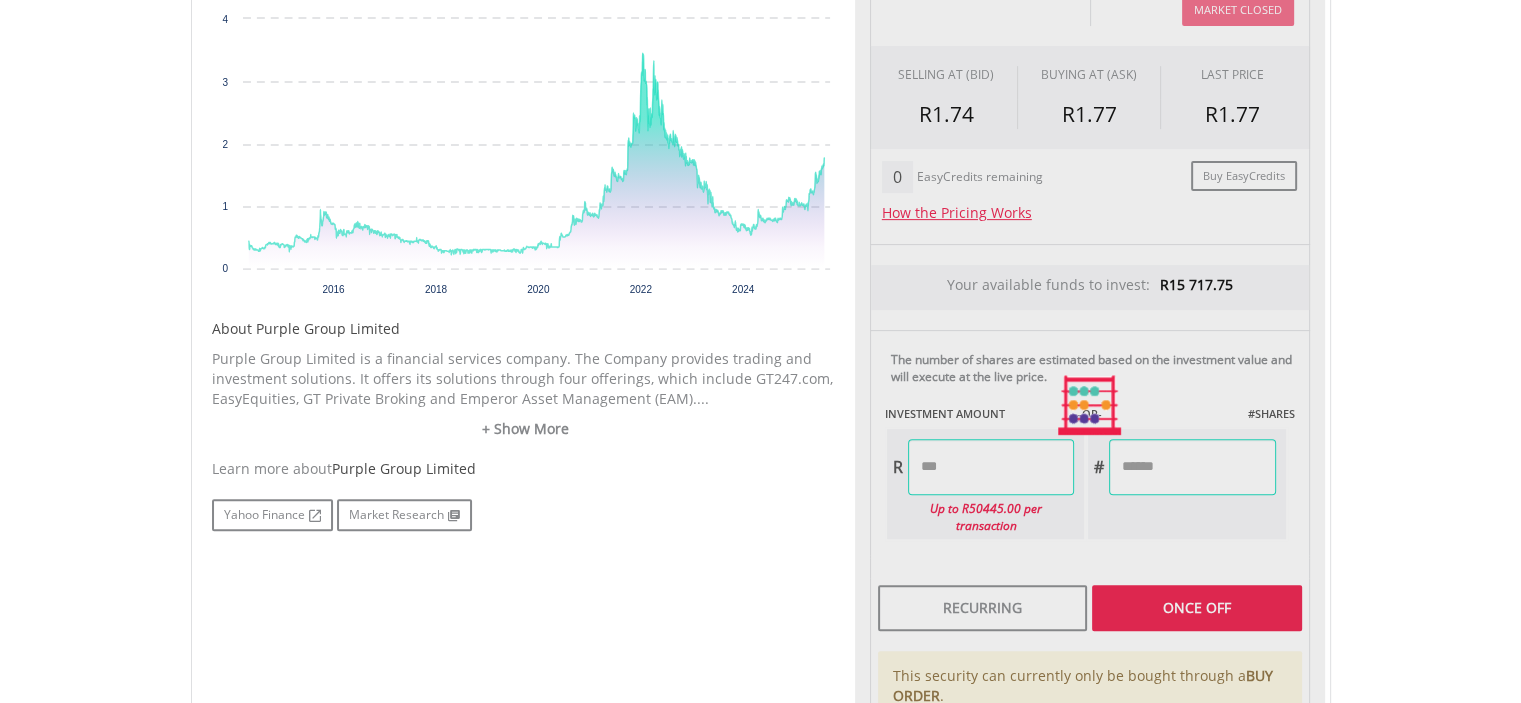 type on "********" 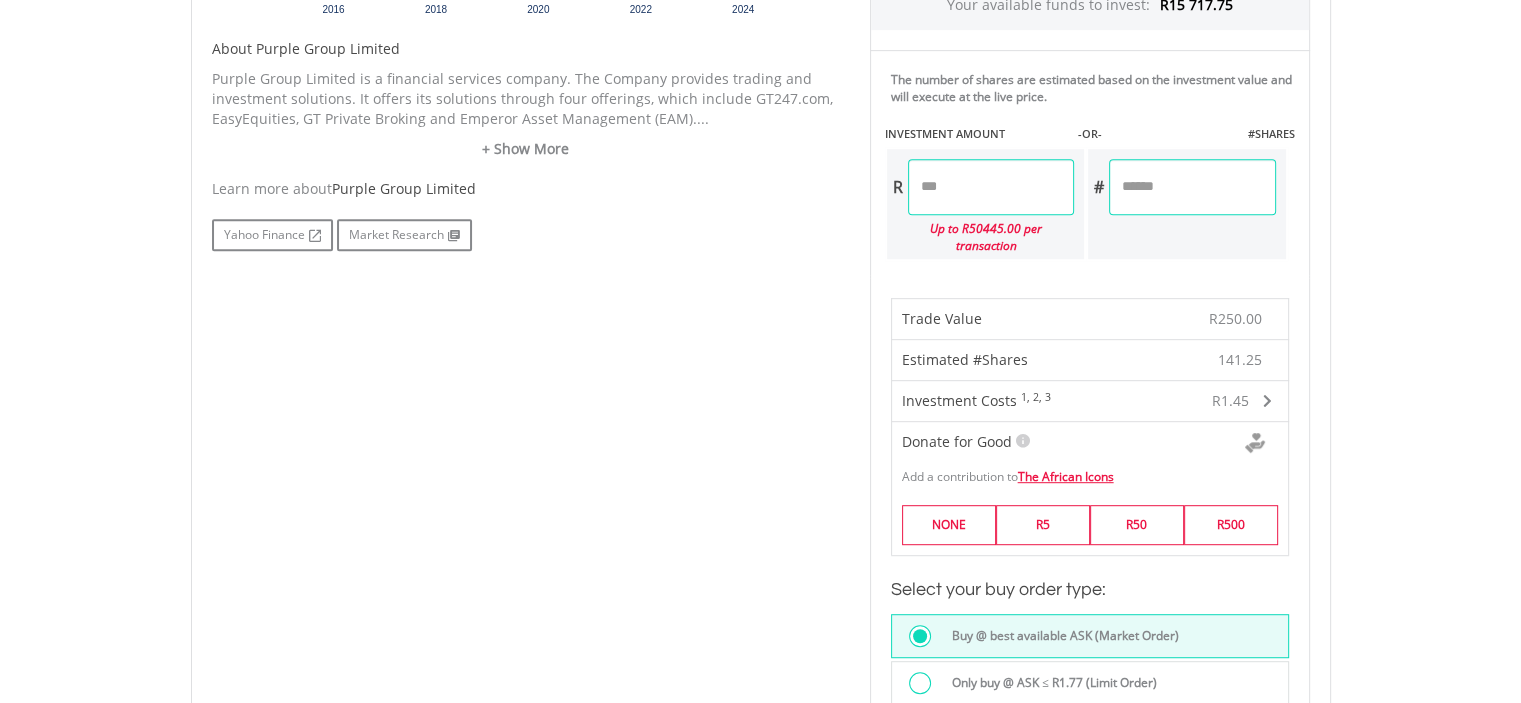 scroll, scrollTop: 1200, scrollLeft: 0, axis: vertical 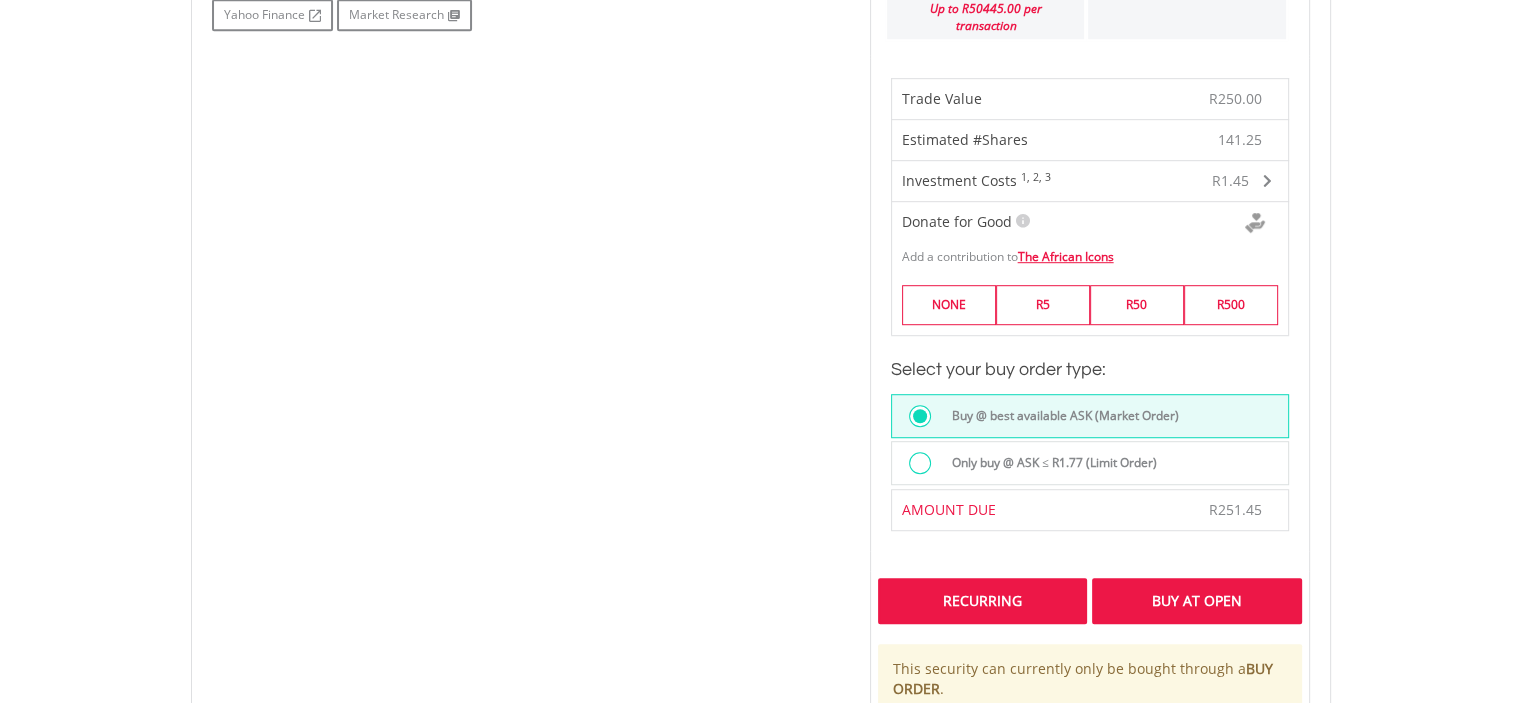 click on "Recurring" at bounding box center [982, 601] 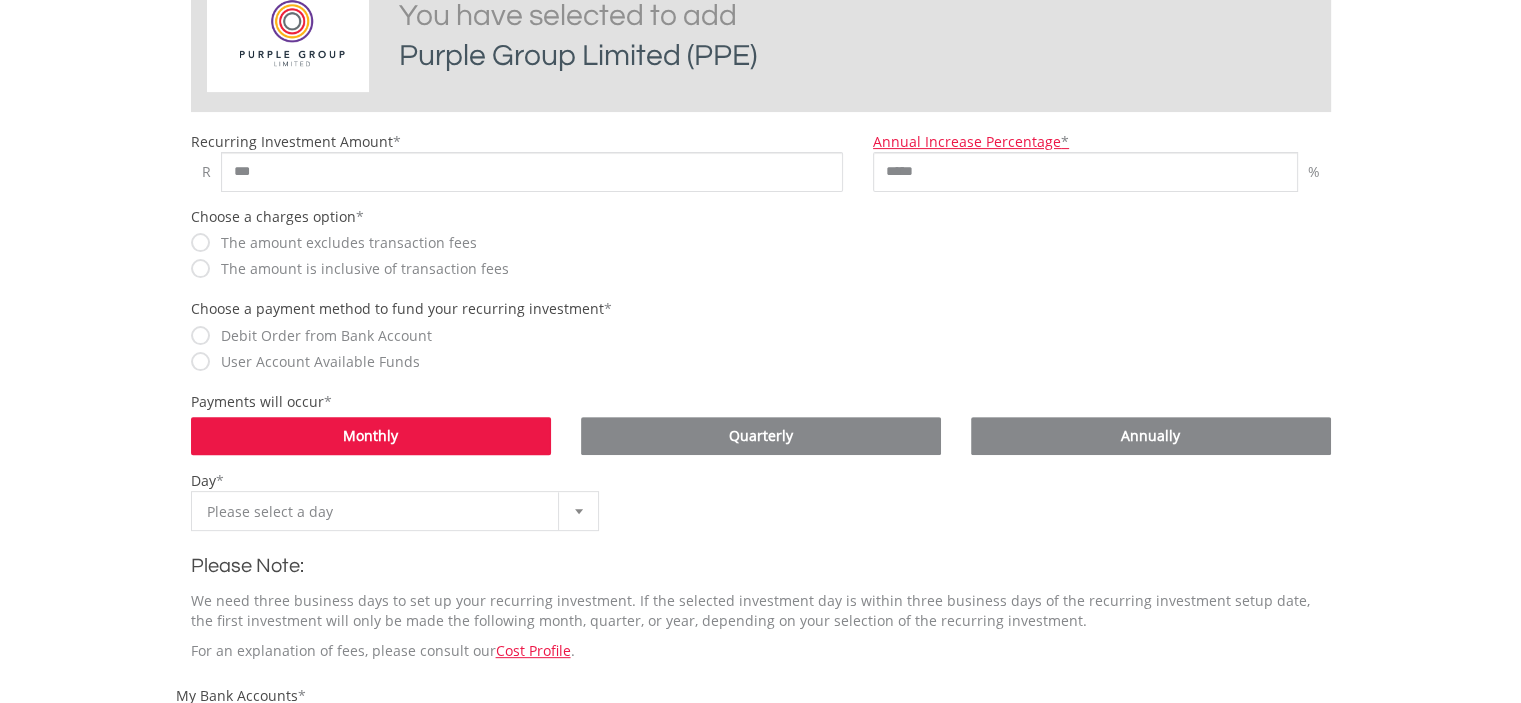 scroll, scrollTop: 500, scrollLeft: 0, axis: vertical 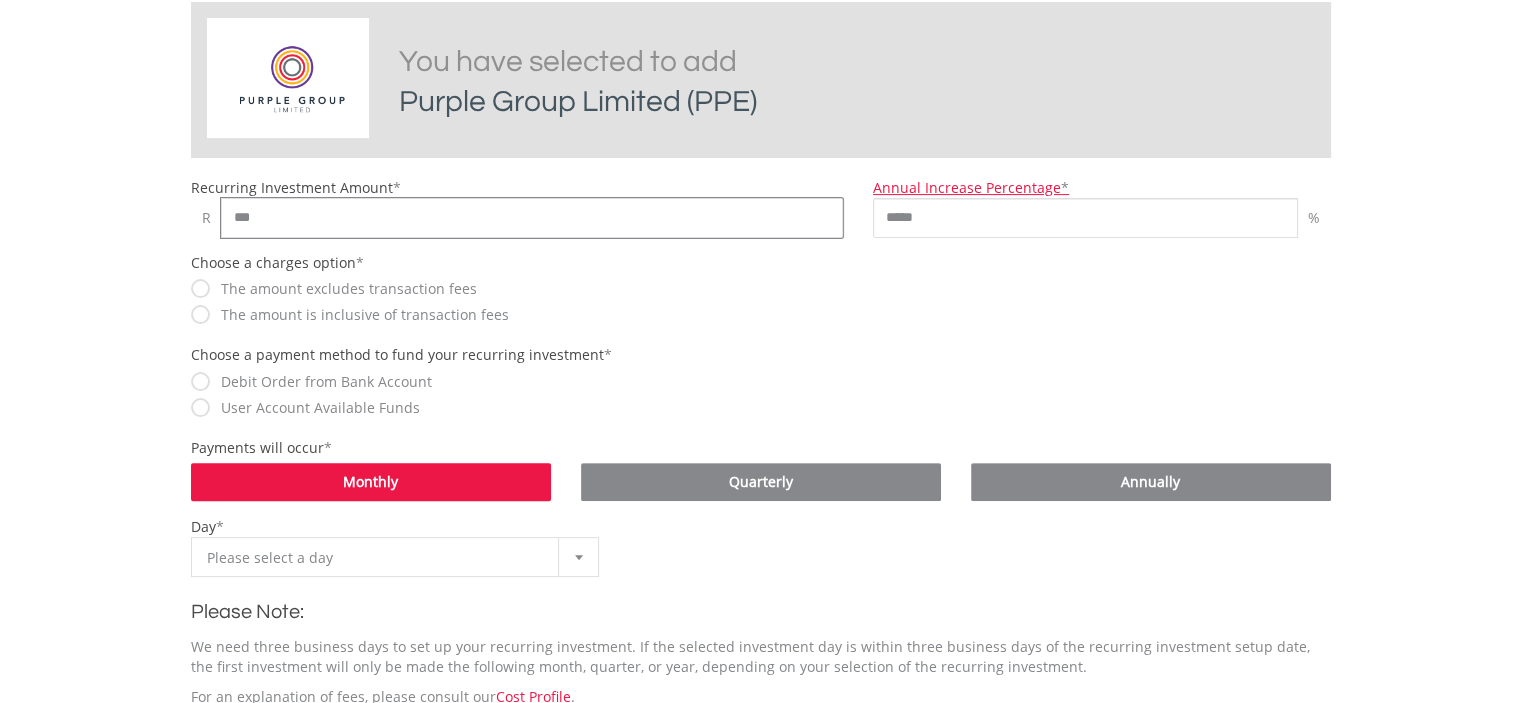 click on "***" at bounding box center (532, 218) 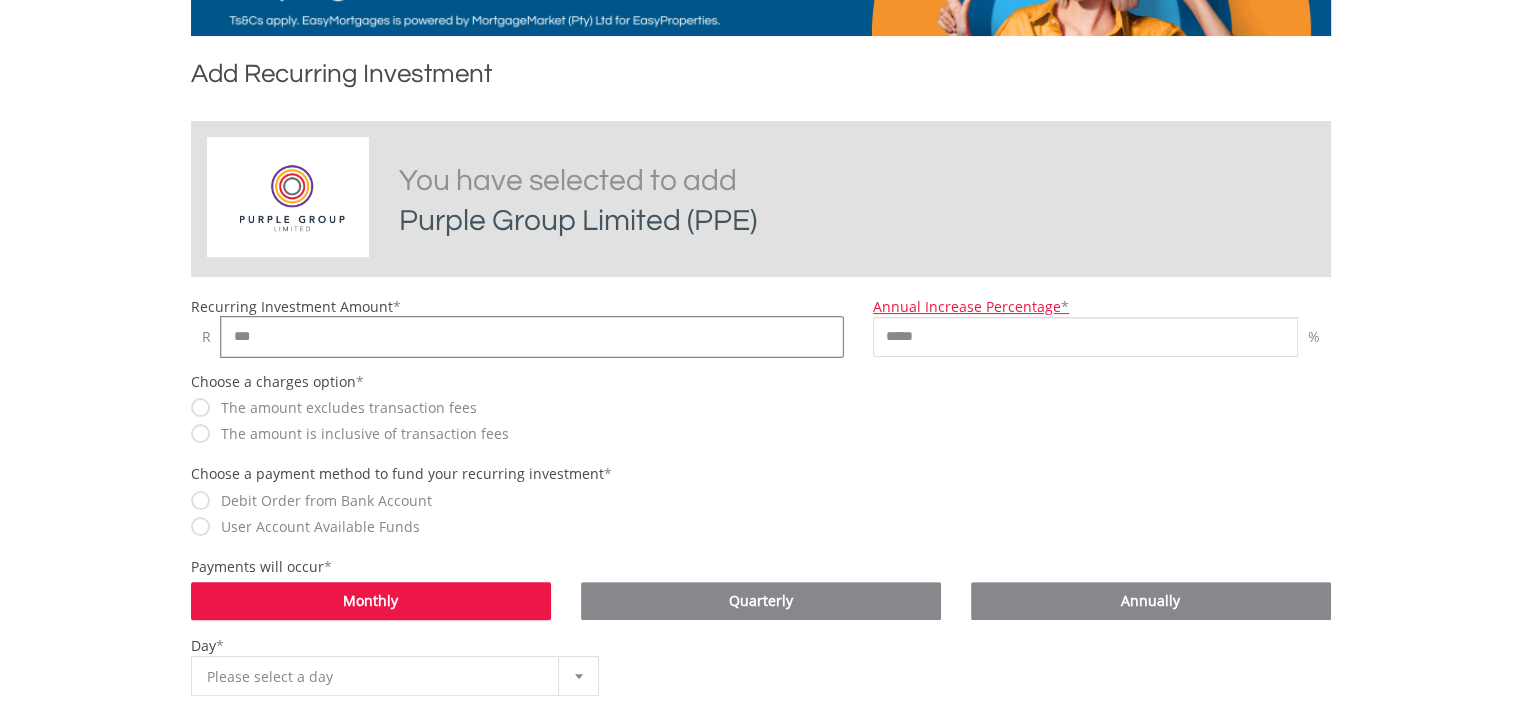 scroll, scrollTop: 200, scrollLeft: 0, axis: vertical 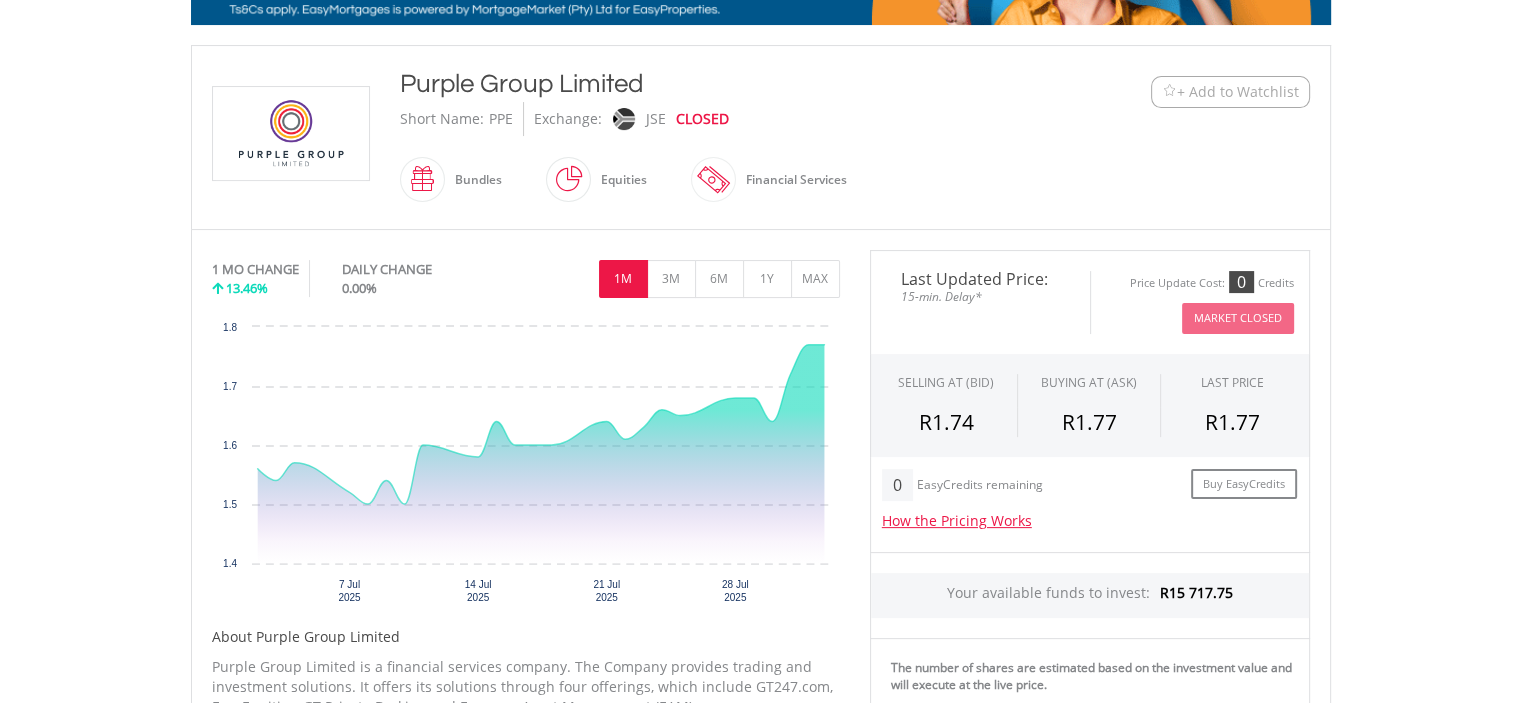 click on "0
EasyCredits remaining
Buy EasyCredits
How the Pricing Works
The offer price seen is 15-min delayed. However, when you place a trade the transaction is executed at the LIVE price. This means there's a slightly different price from what is displayed on the platform and LIVE.
The difference between the Bid / Offer Price quoted is an indication if the investment has many buyers and sellers. If the difference between the Bid price(selling at) and Offer price(buying at) is very close to each other, this means there are many buyers and sellers. If the difference between the two is very large, this means there are very few buyers and sellers for this share, and is an indication that investors should be cautious." at bounding box center (1090, 504) 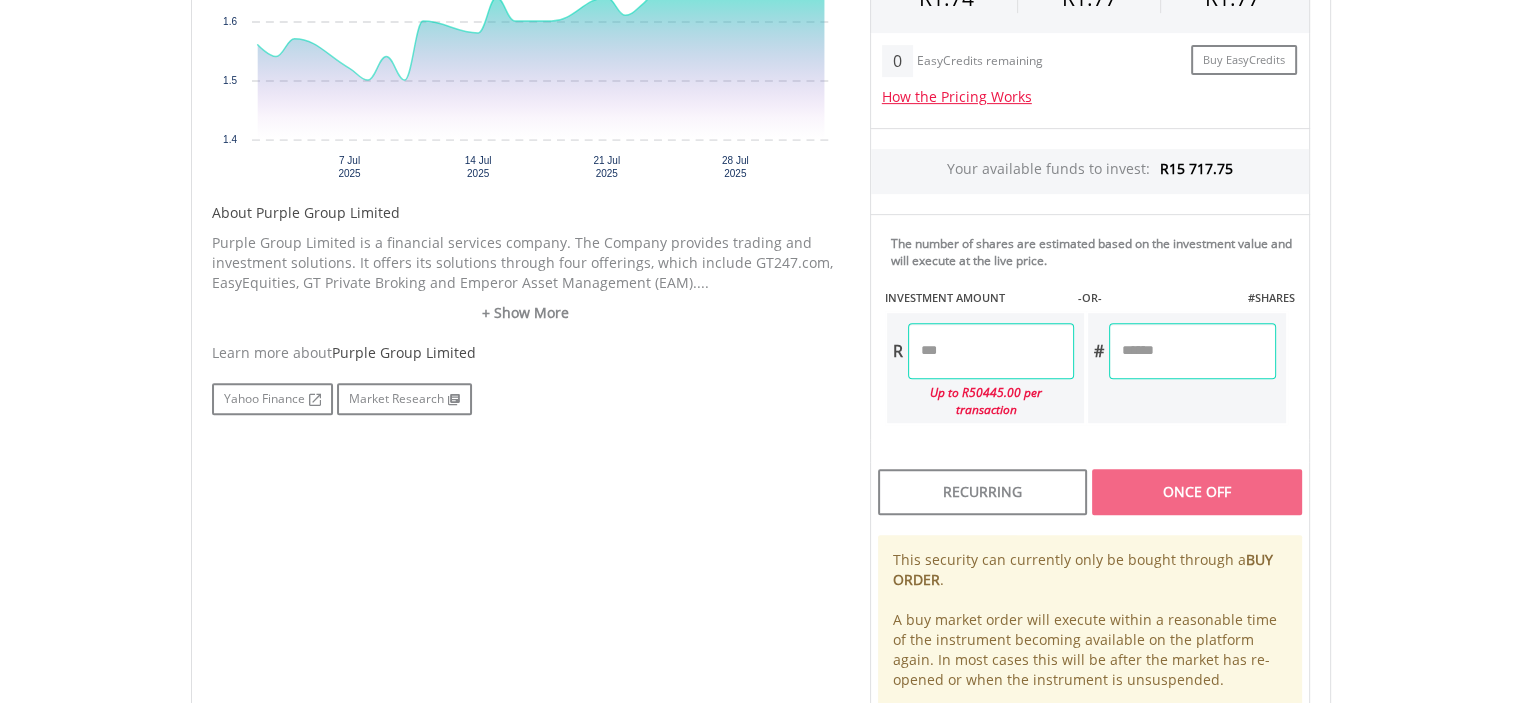 scroll, scrollTop: 813, scrollLeft: 0, axis: vertical 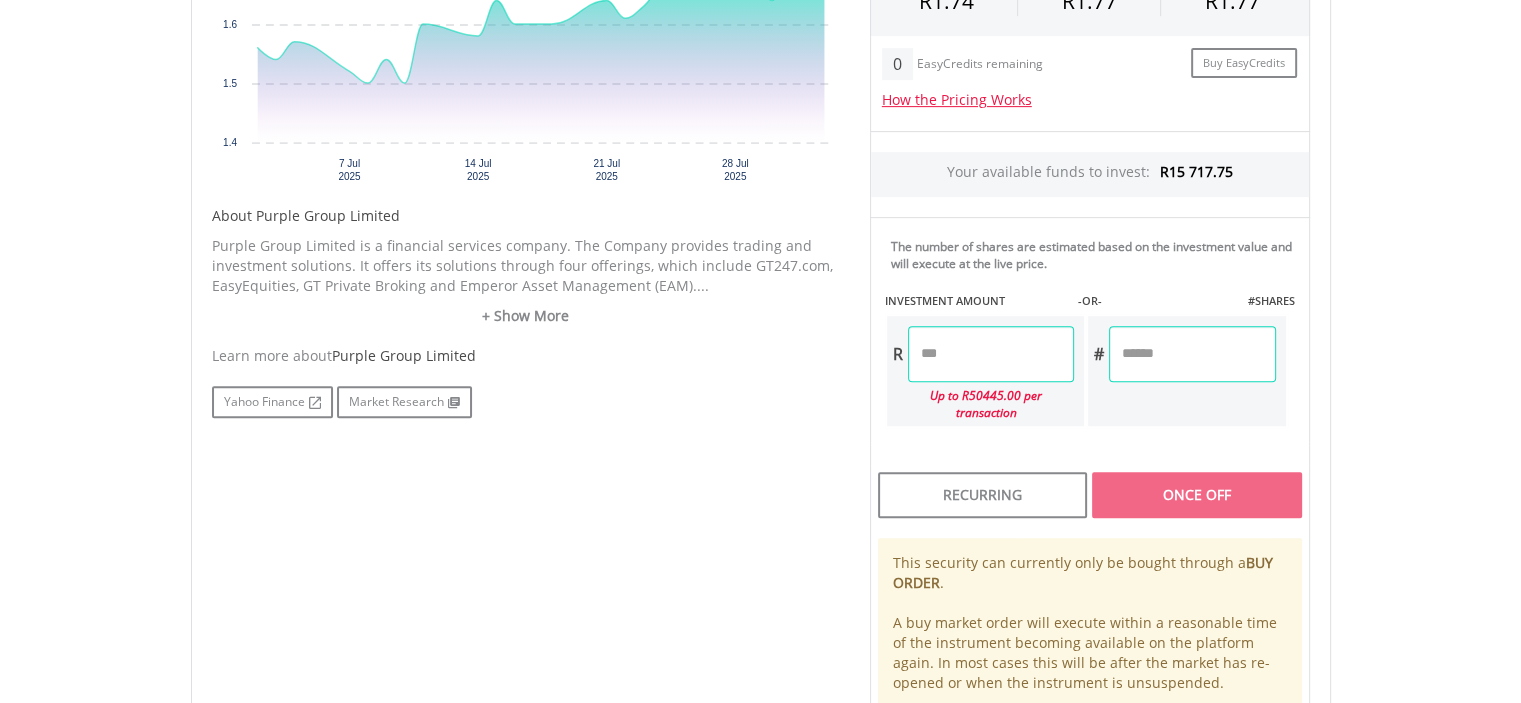 click on "Once Off" at bounding box center [1196, 495] 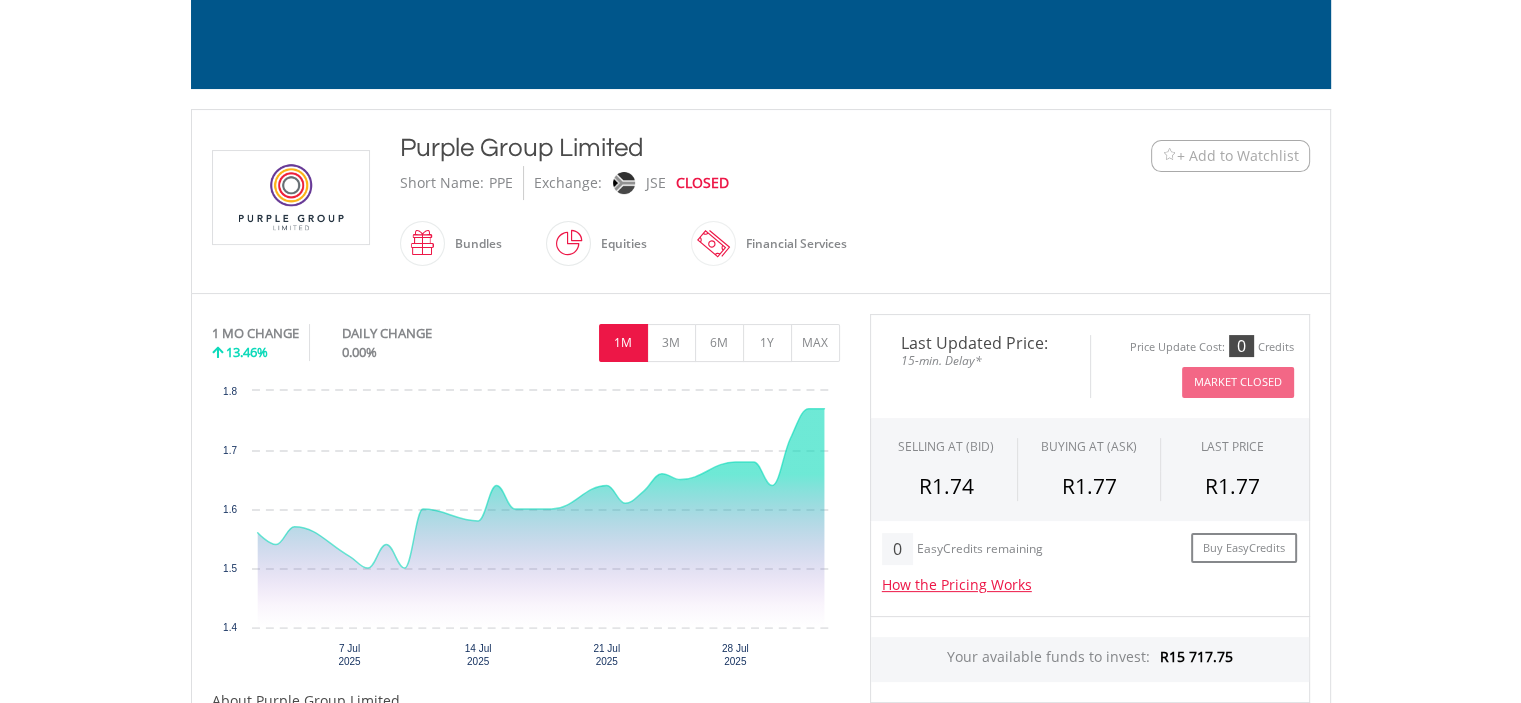 scroll, scrollTop: 313, scrollLeft: 0, axis: vertical 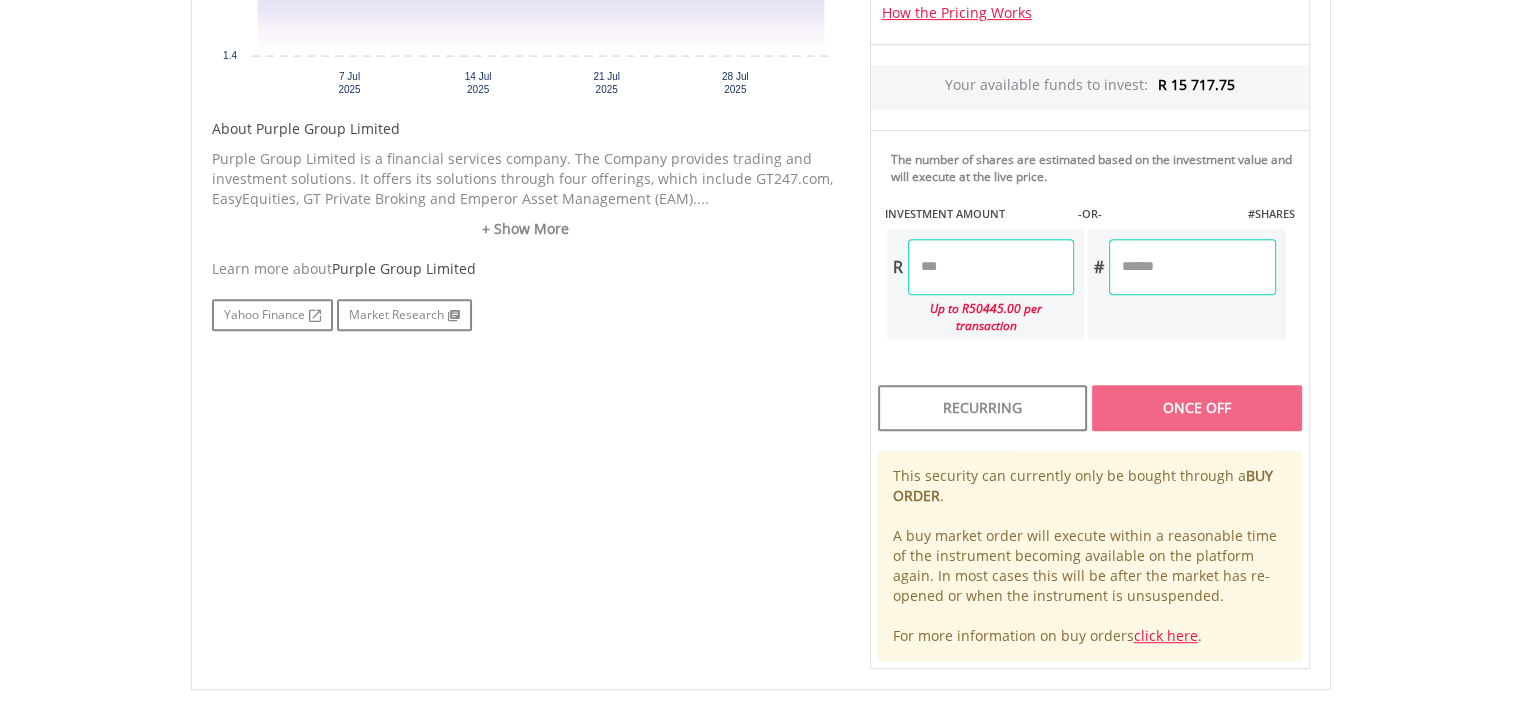 click at bounding box center [991, 267] 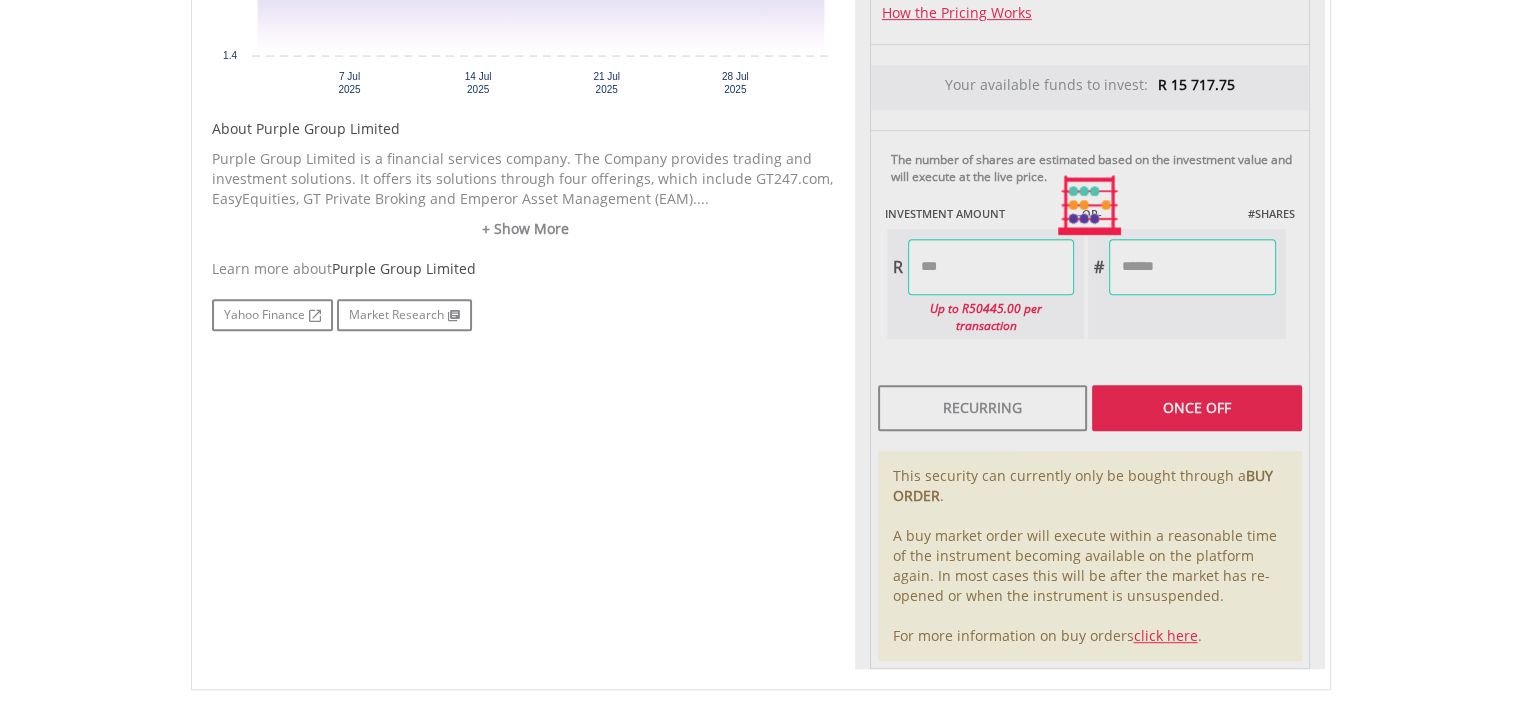 type on "******" 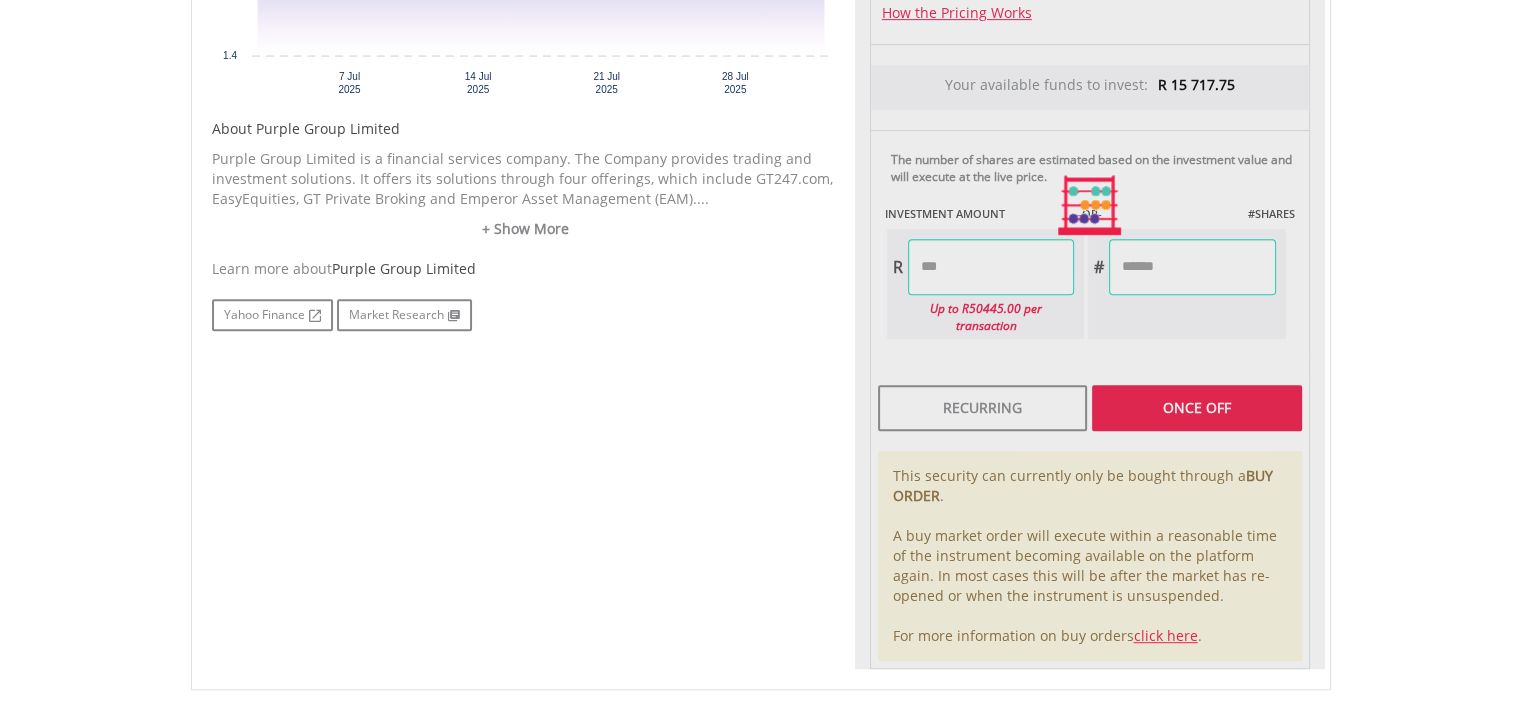 type on "********" 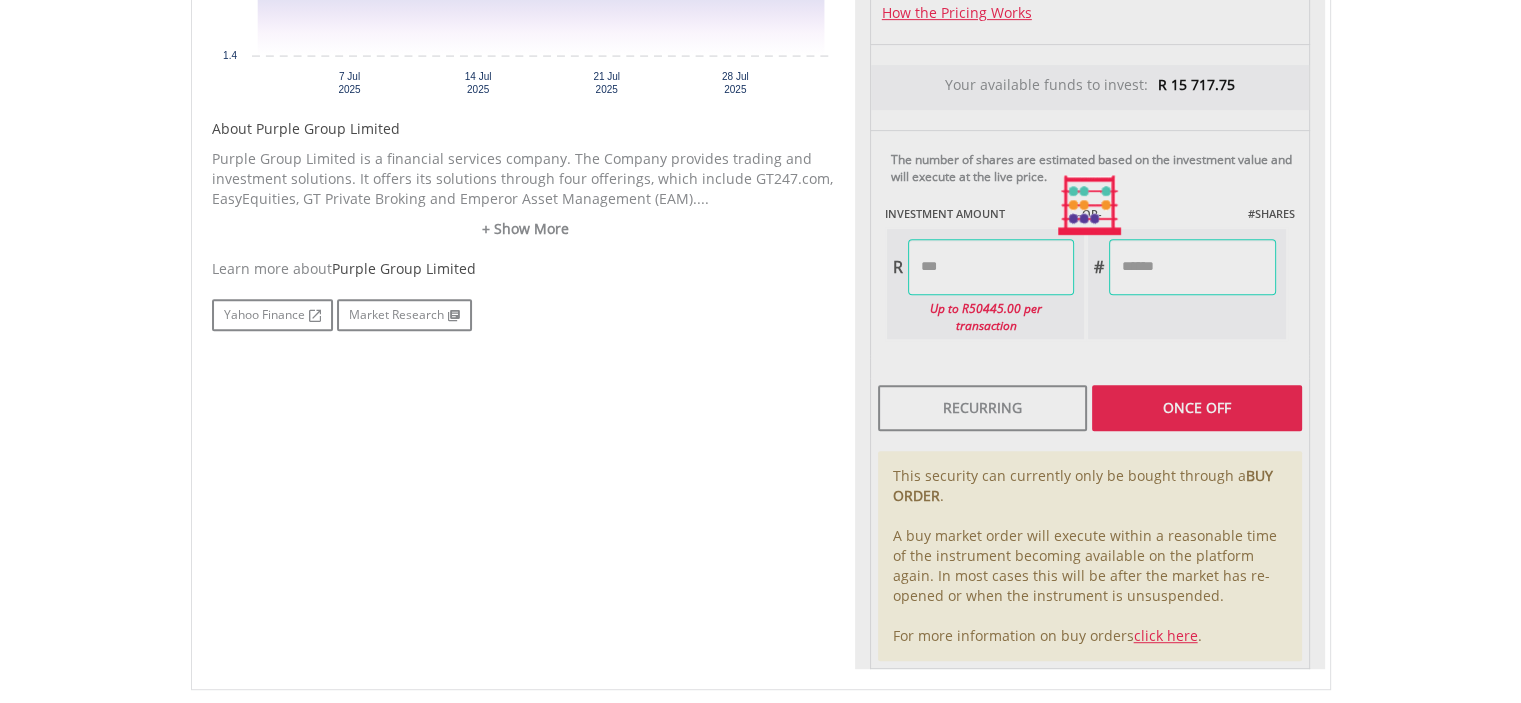 click on "Last Updated Price:
15-min. Delay*
Price Update Cost:
0
Credits
Market Closed
SELLING AT (BID)
BUYING AT                     (ASK)
LAST PRICE
R 1.74
R 1.77
R 1.77
0
Buy EasyCredits" at bounding box center (1090, 206) 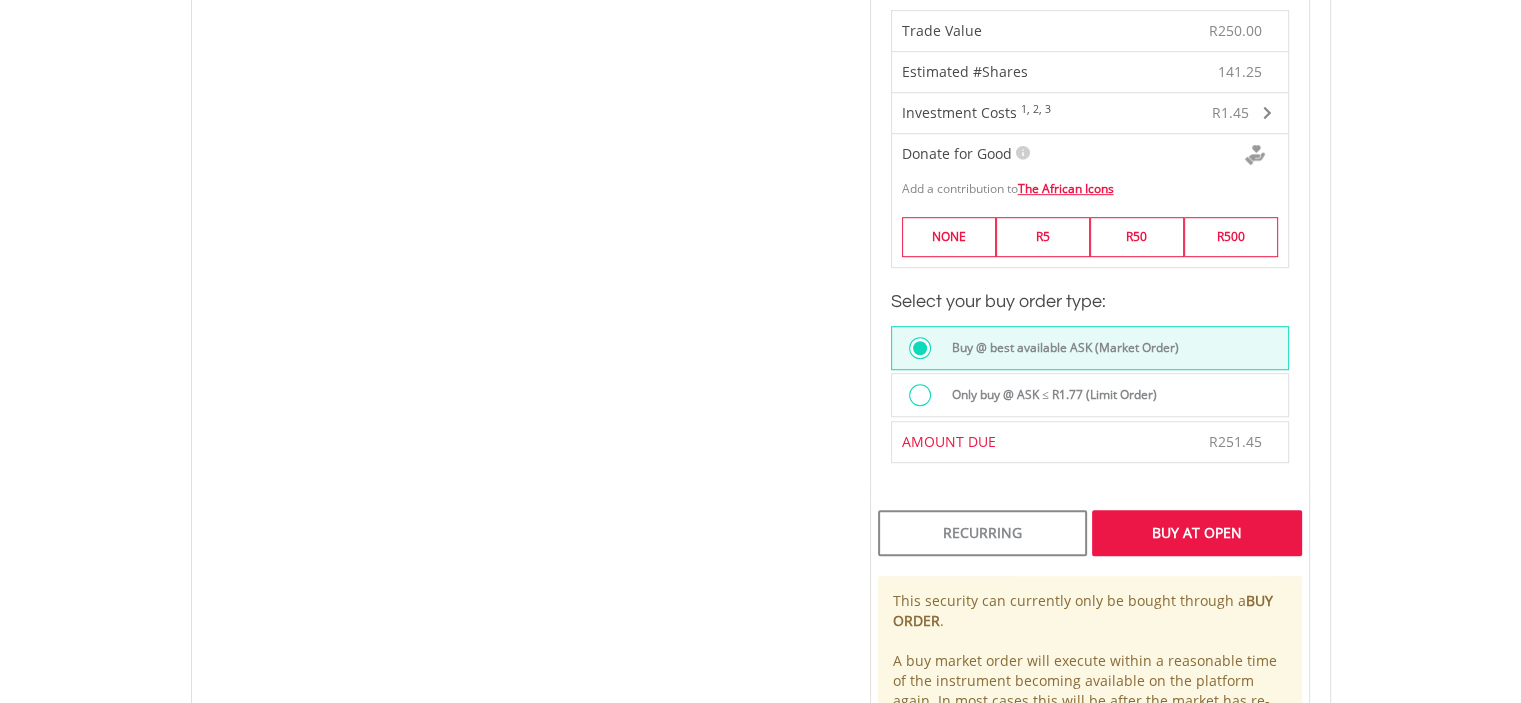 scroll, scrollTop: 1400, scrollLeft: 0, axis: vertical 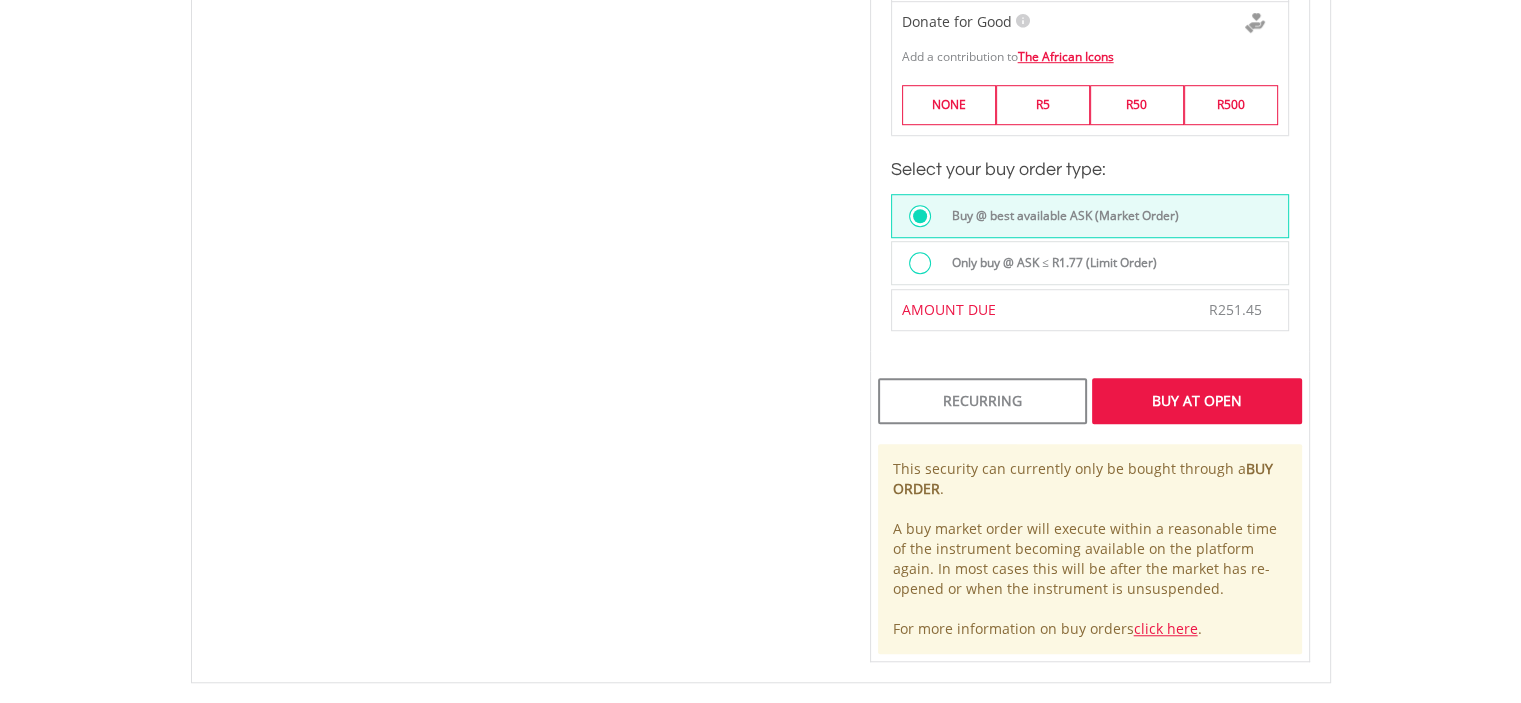 click on "Buy At Open" at bounding box center (1196, 401) 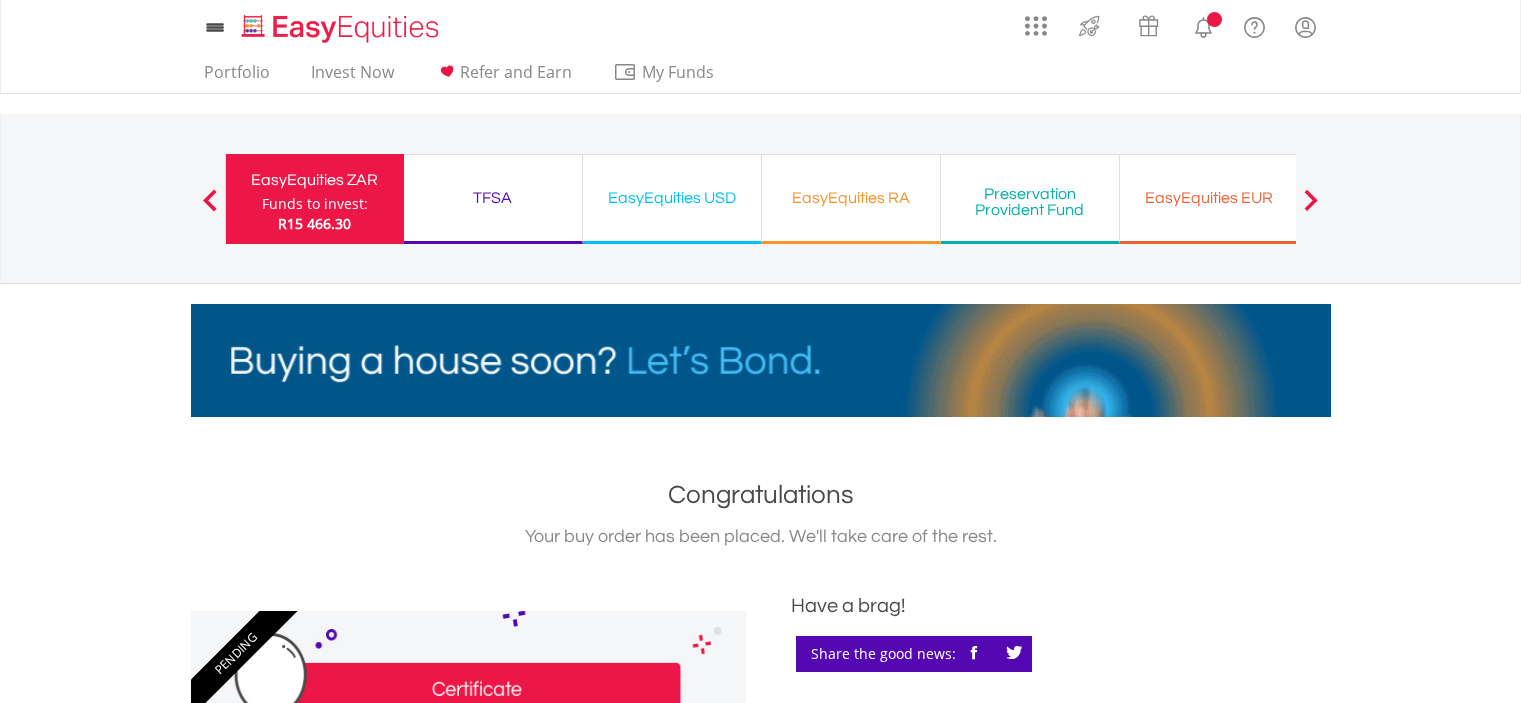 scroll, scrollTop: 300, scrollLeft: 0, axis: vertical 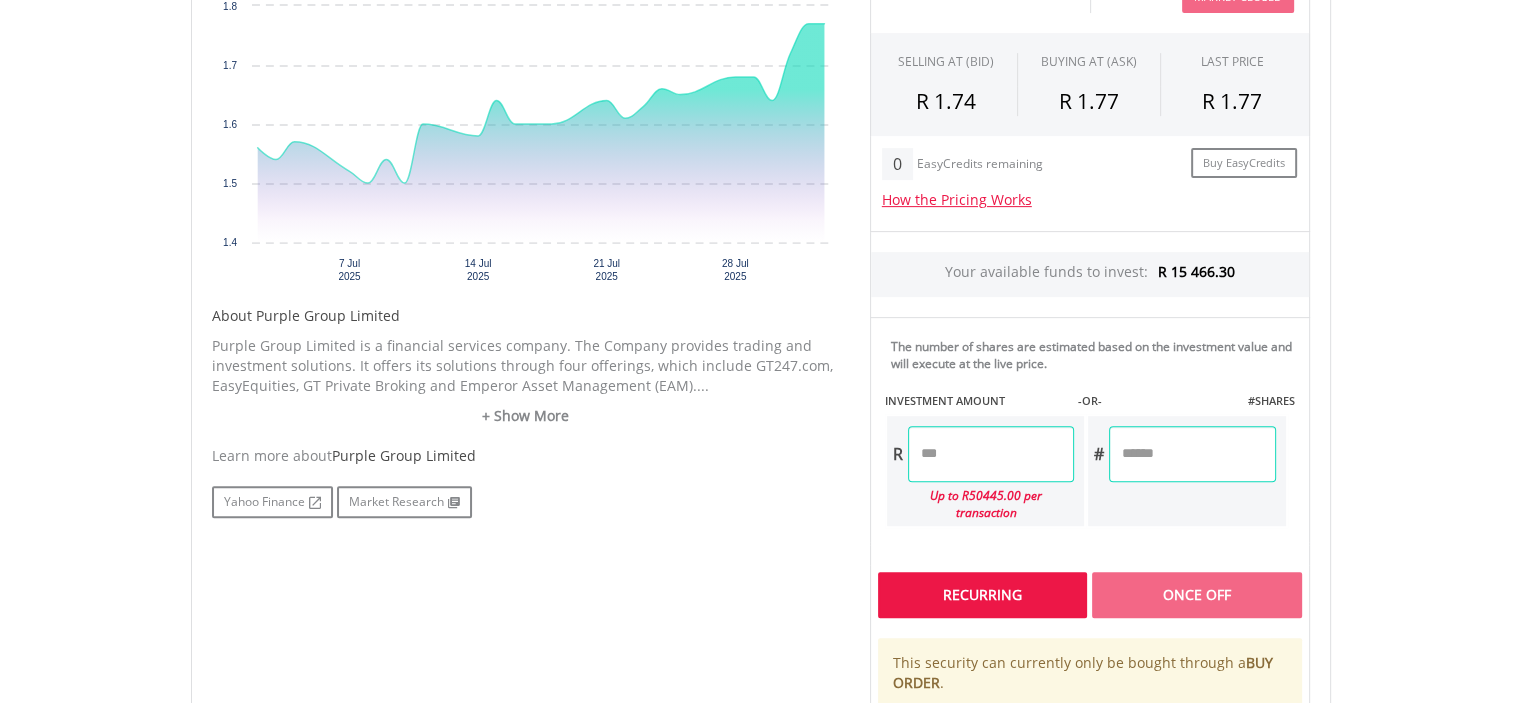 click on "Recurring" at bounding box center (982, 595) 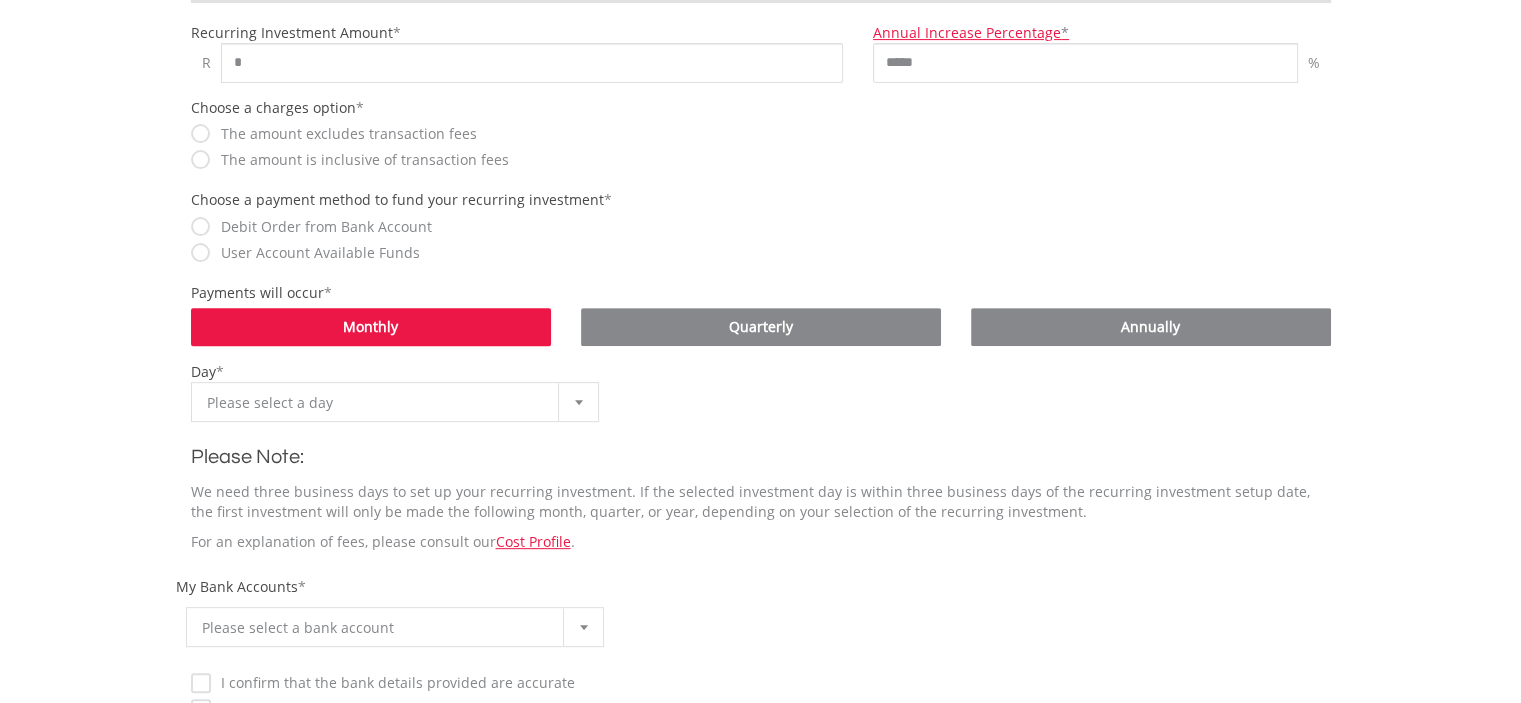 scroll, scrollTop: 800, scrollLeft: 0, axis: vertical 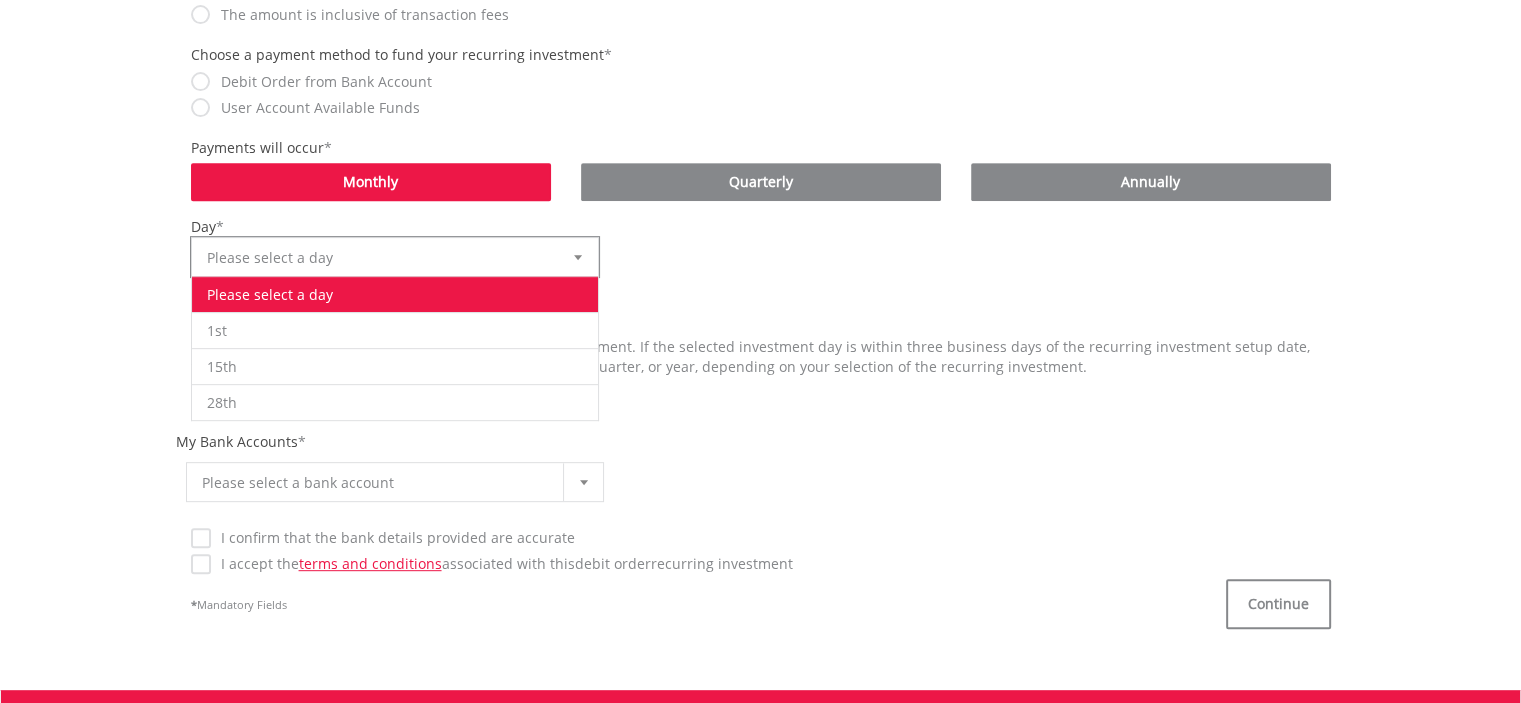 click at bounding box center (578, 257) 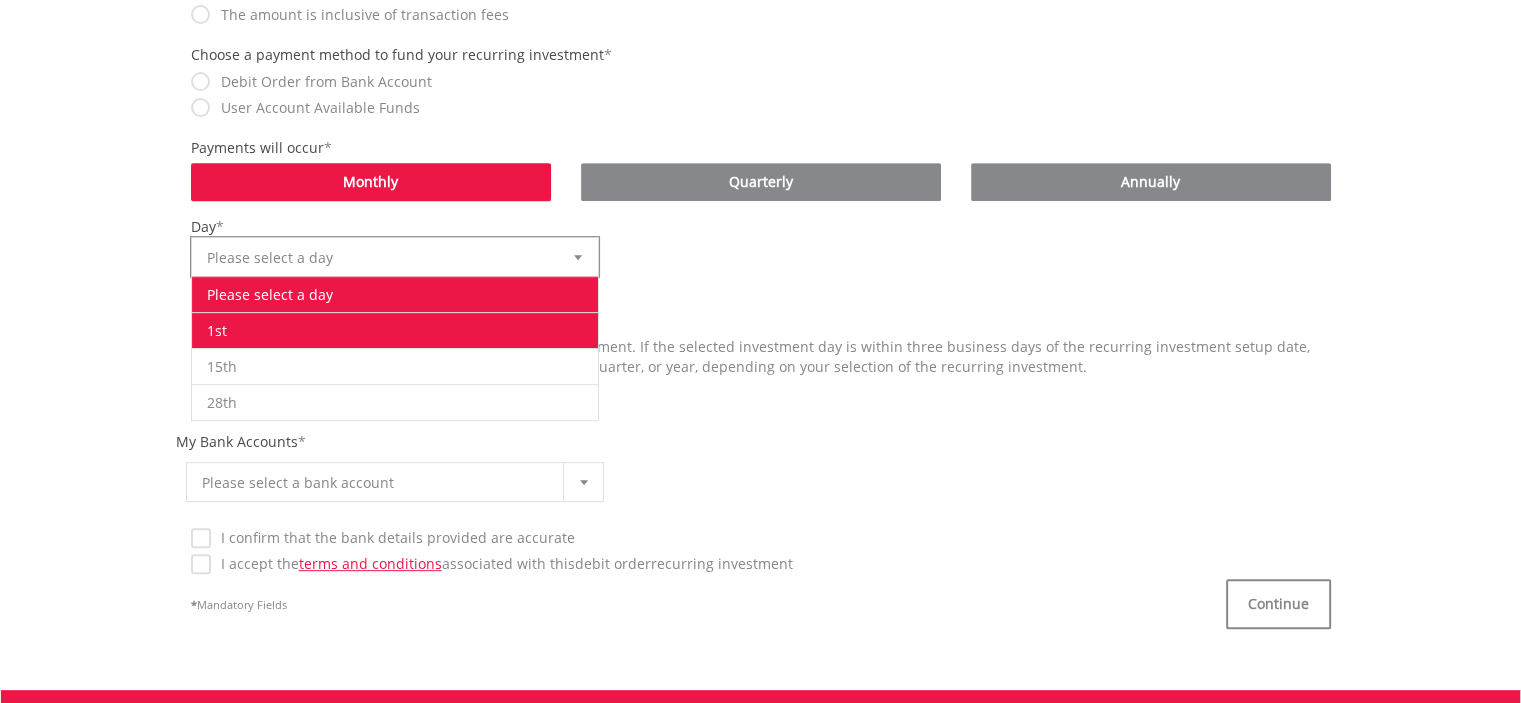 click on "1st" at bounding box center [395, 330] 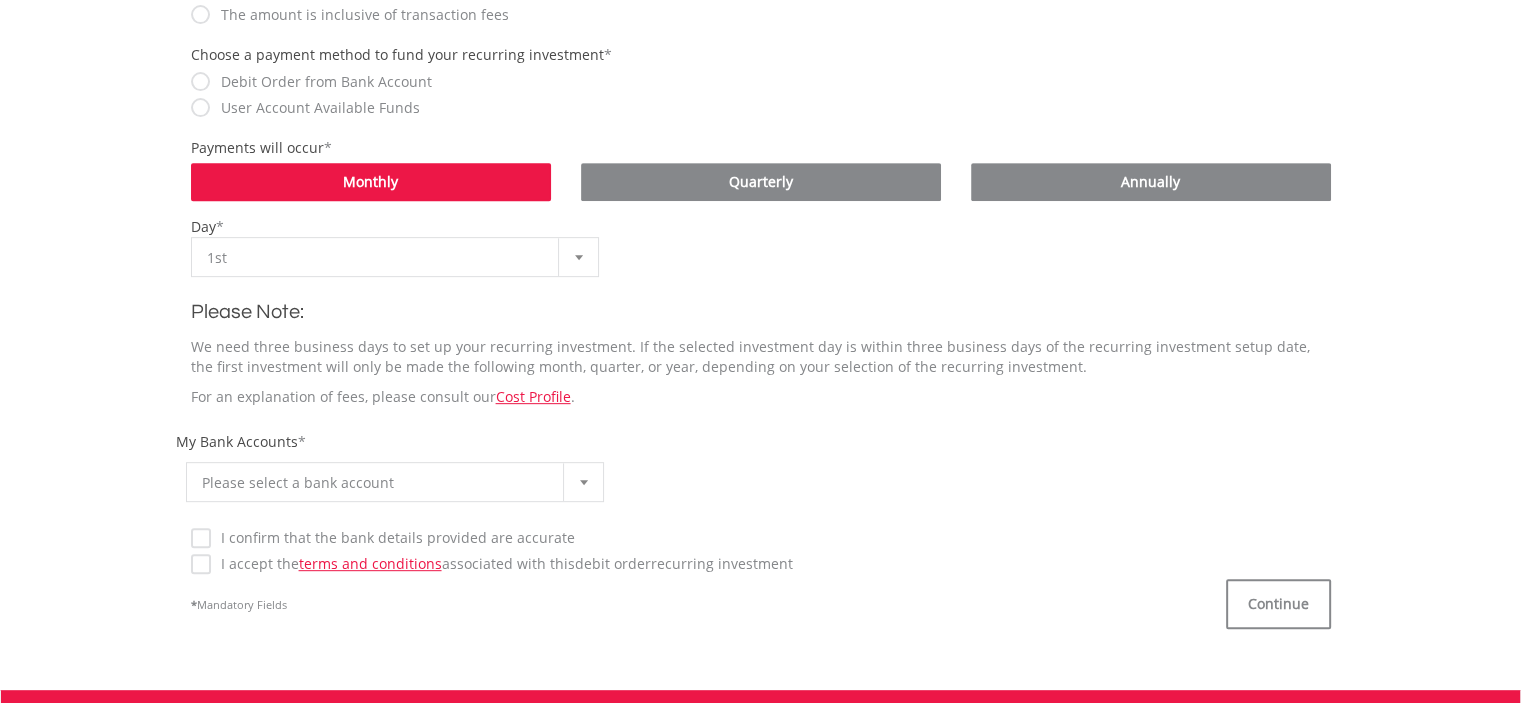 click on "I accept the  terms and conditions  associated with this
Debit Order  recurring investment" at bounding box center (502, 564) 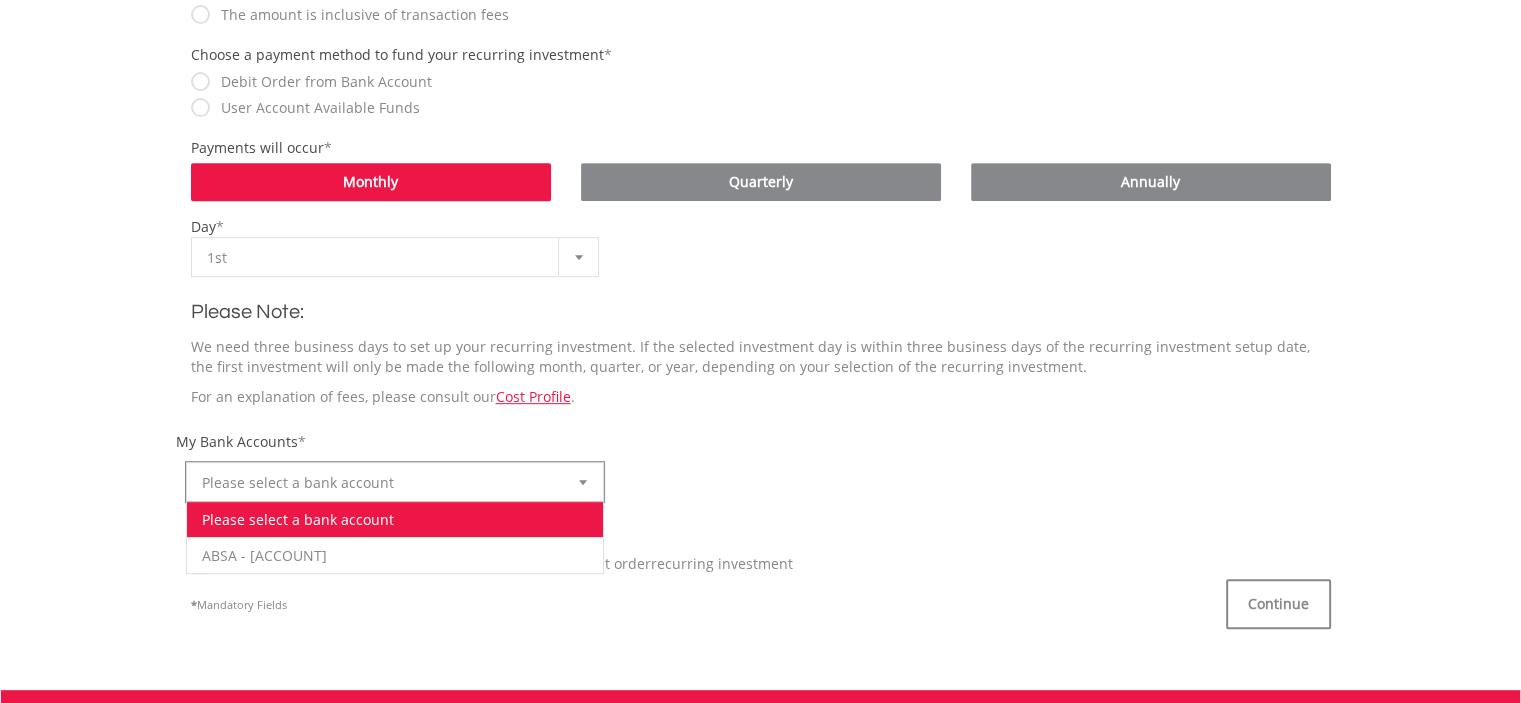 click on "Please select a bank account" at bounding box center [395, 519] 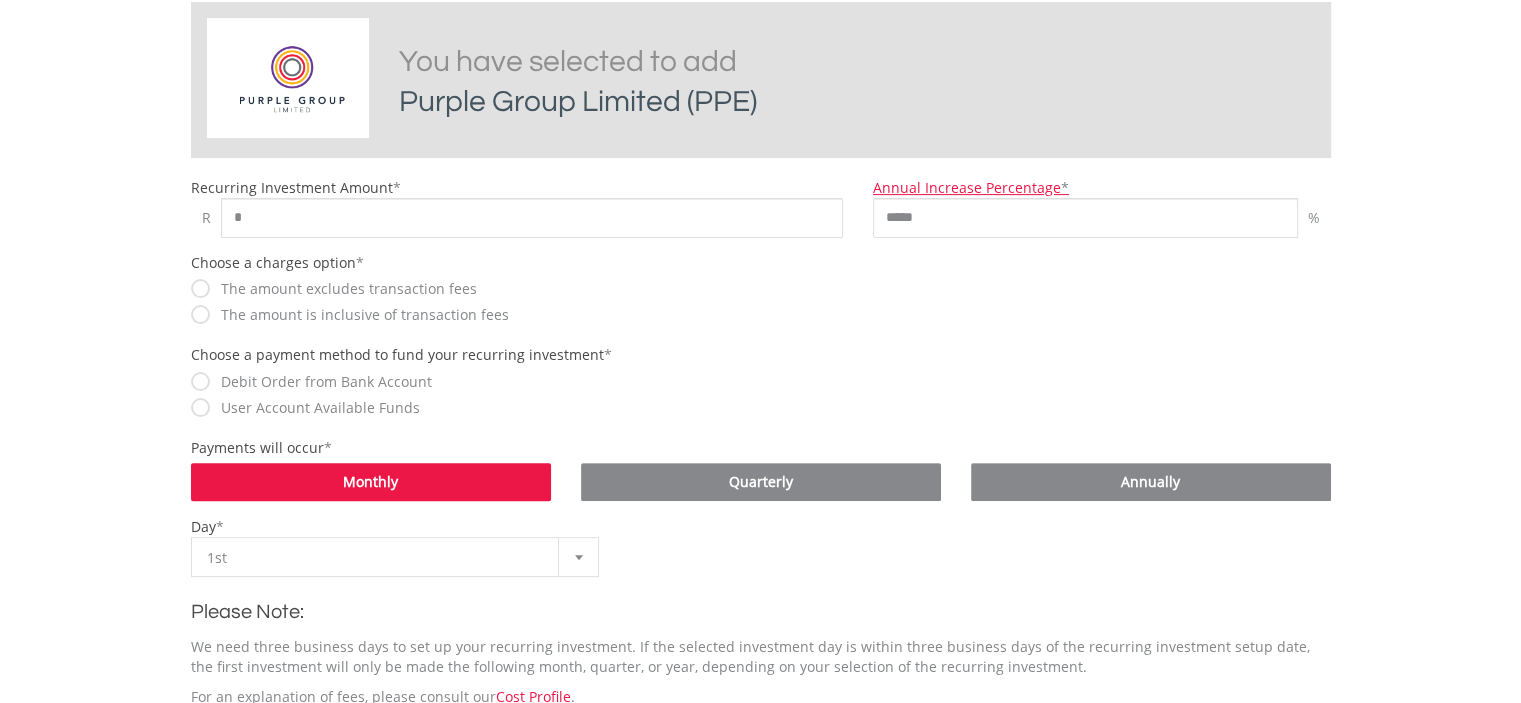 scroll, scrollTop: 400, scrollLeft: 0, axis: vertical 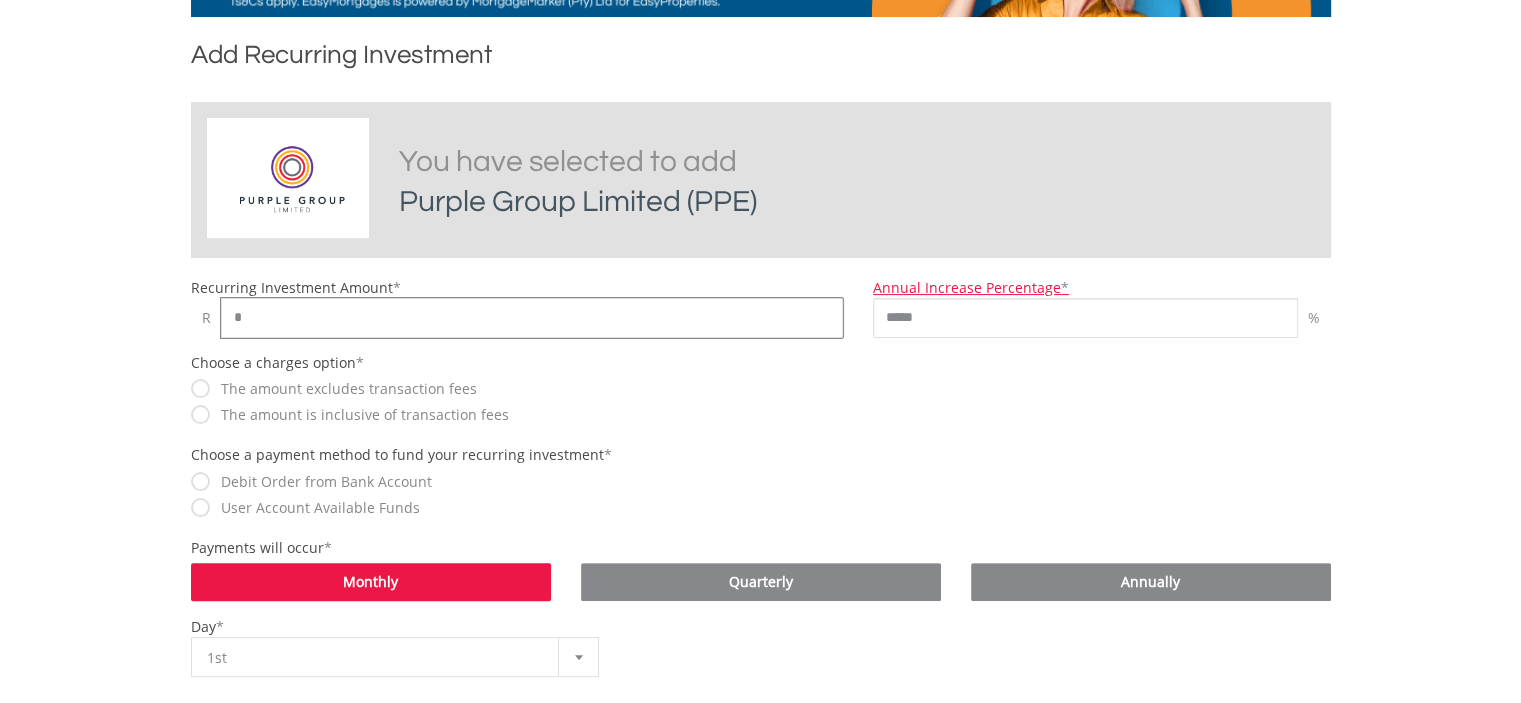click on "*" at bounding box center (532, 318) 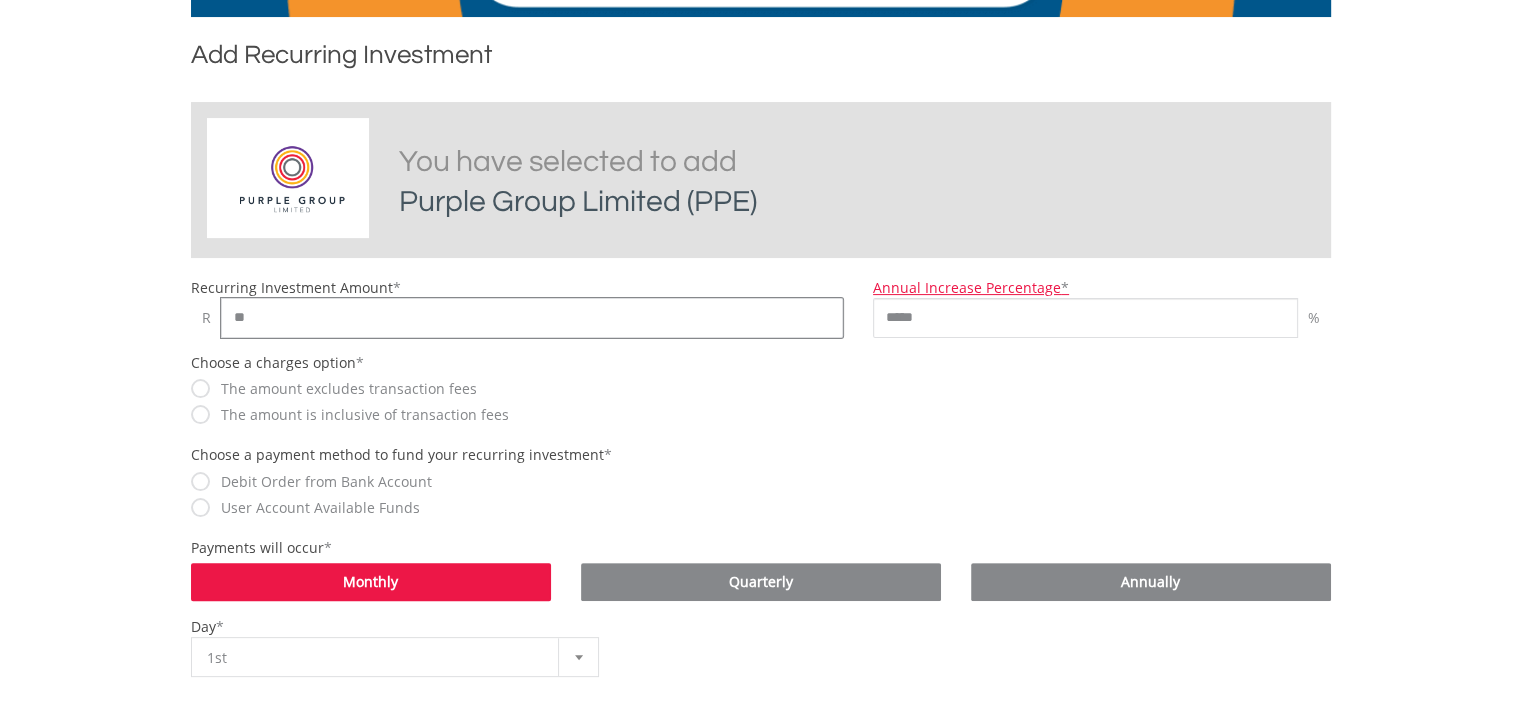 type on "*" 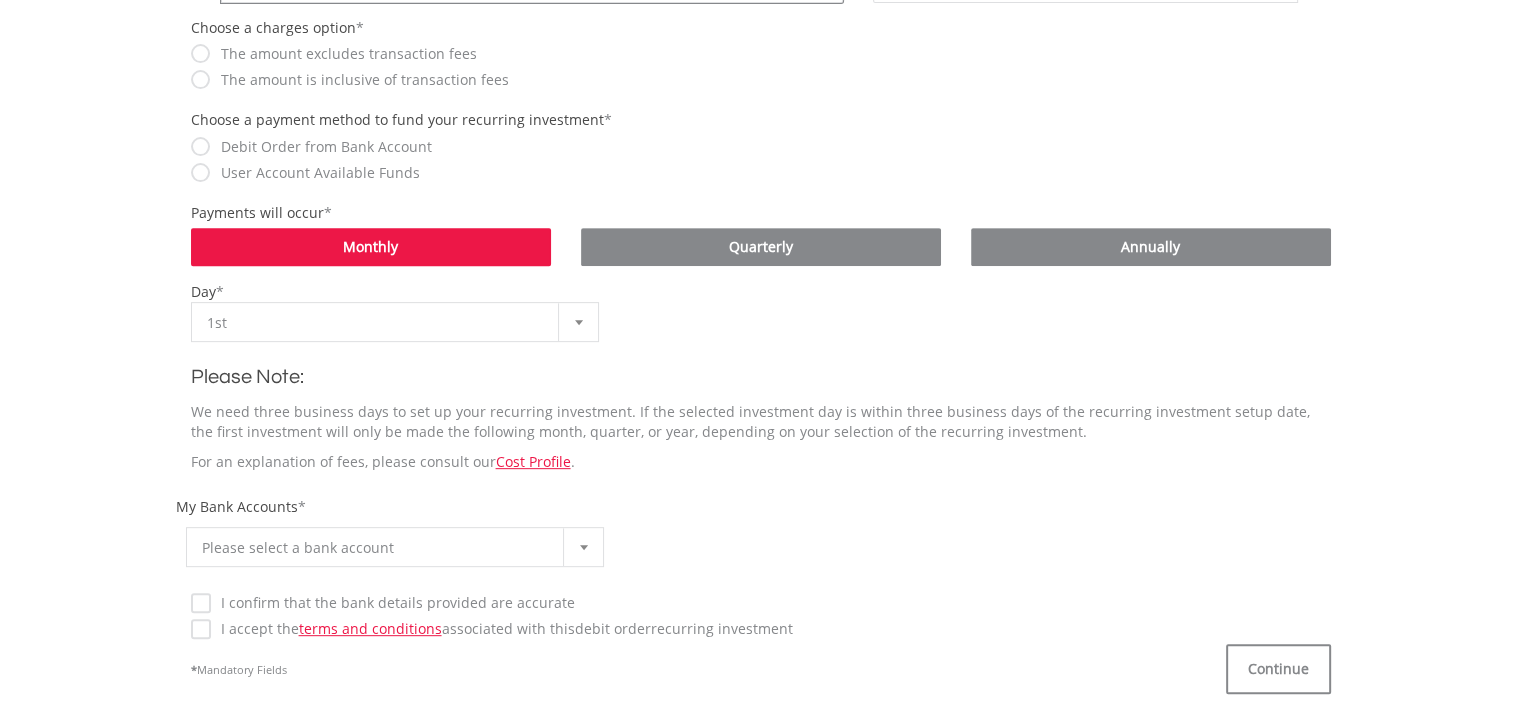 scroll, scrollTop: 700, scrollLeft: 0, axis: vertical 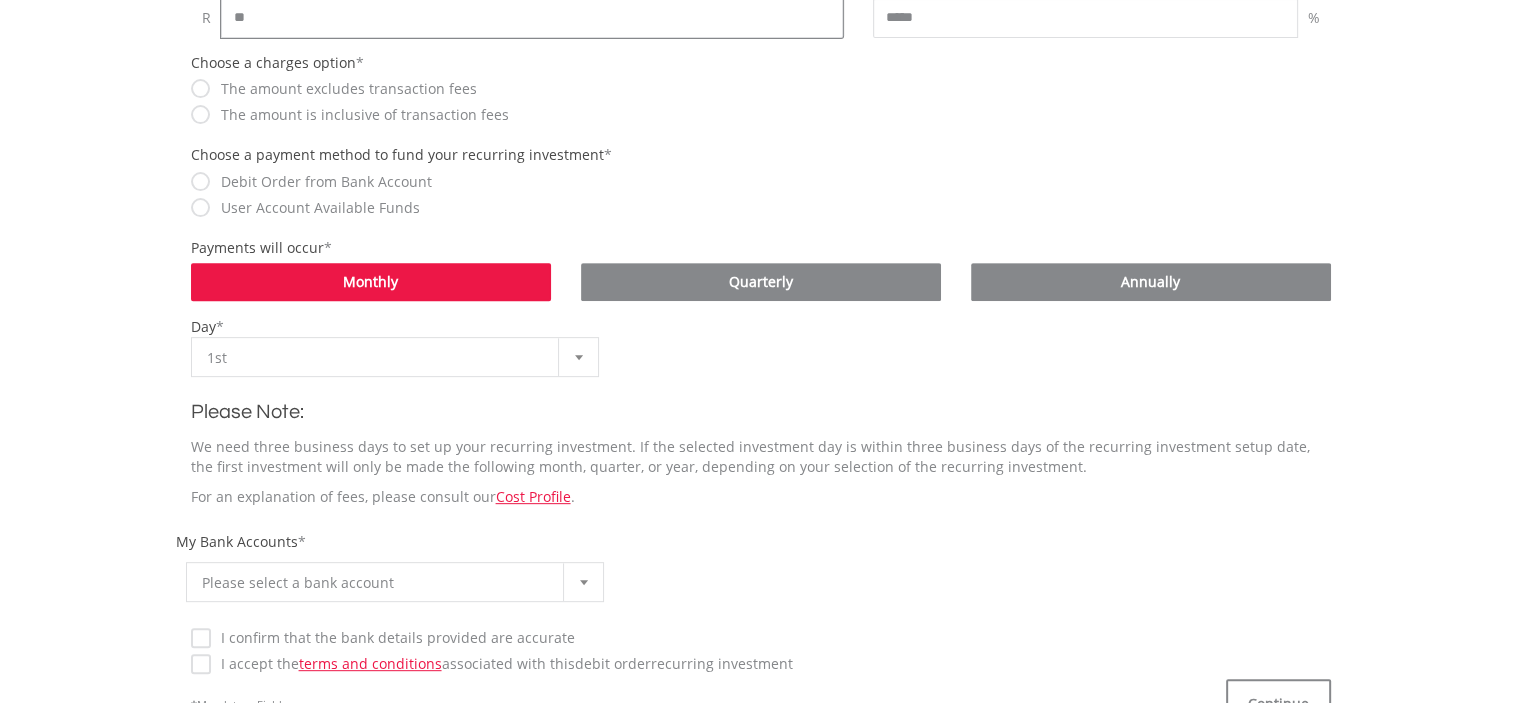 type on "**" 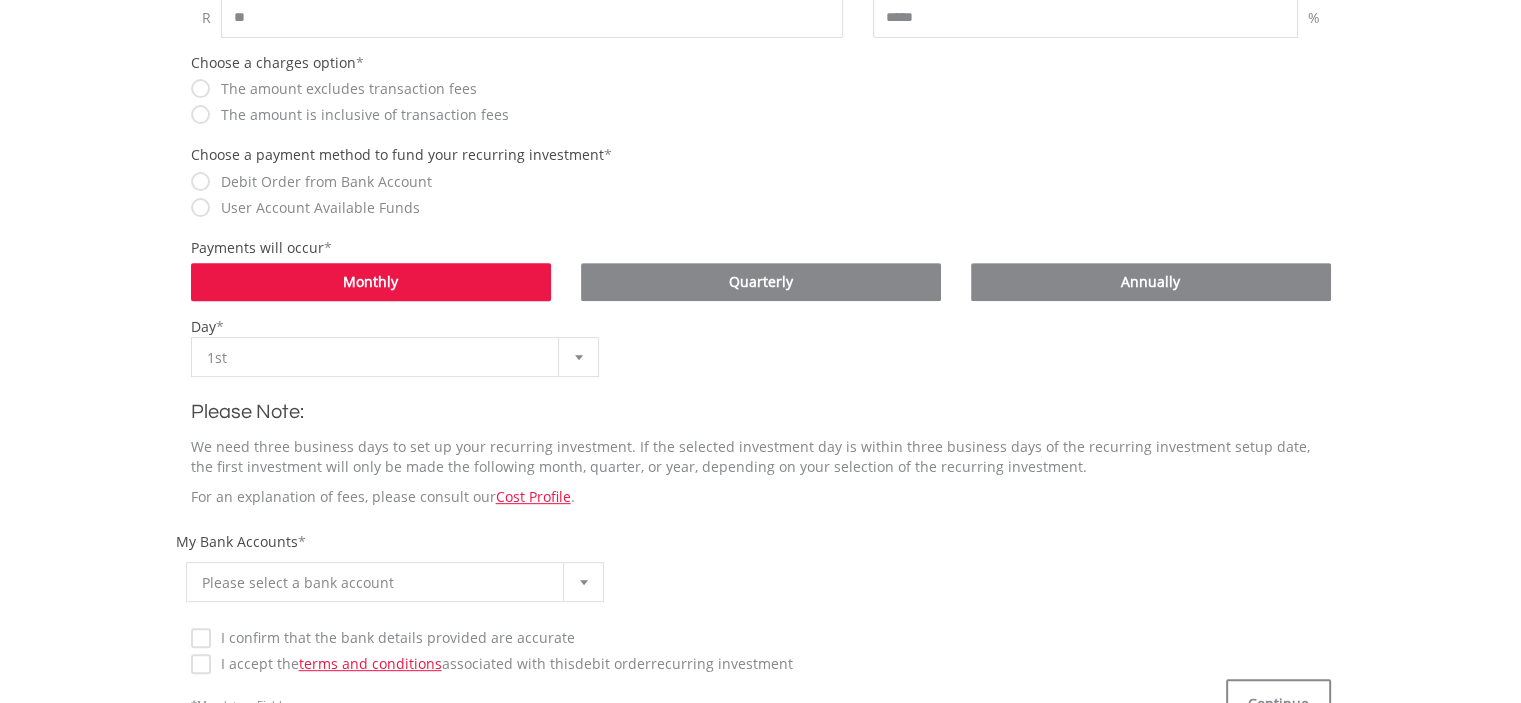 click on "Monthly" at bounding box center (371, 282) 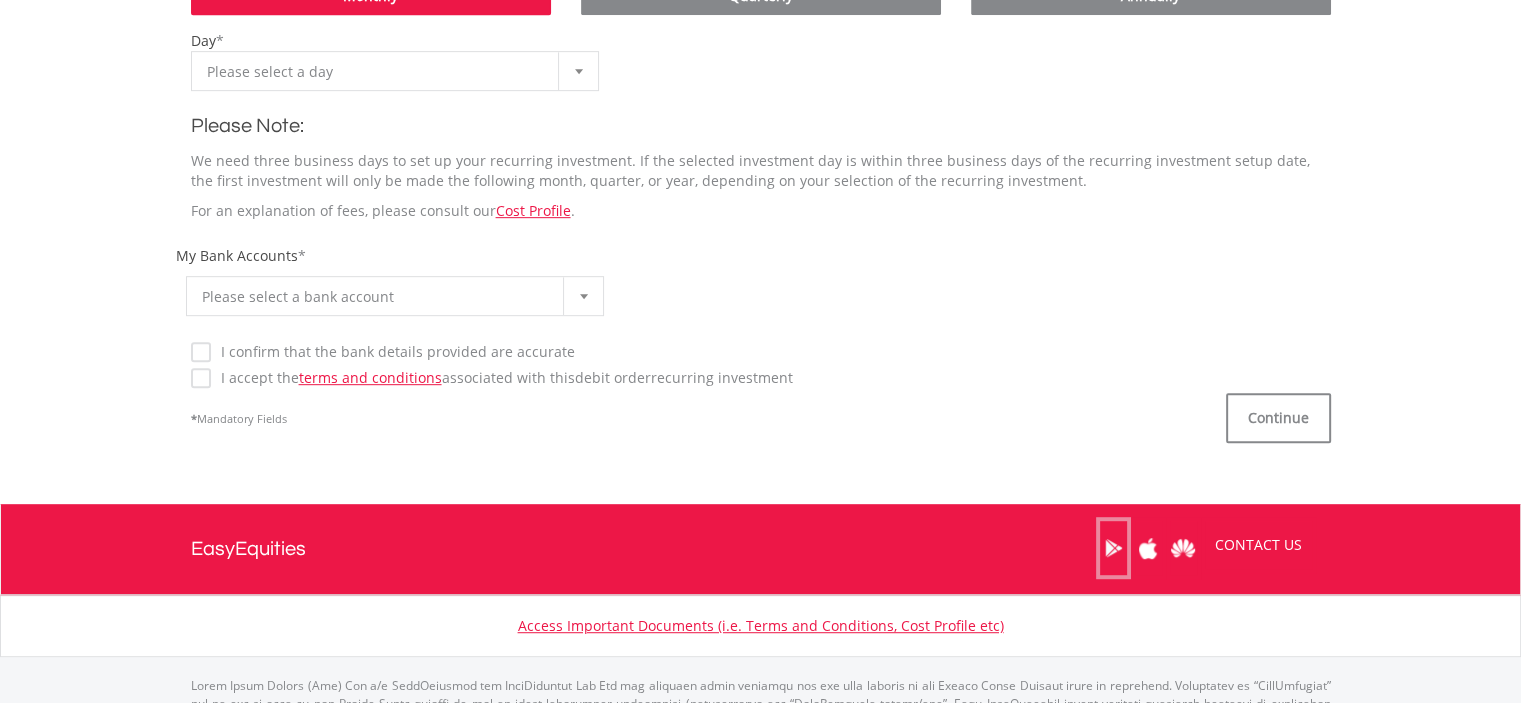 scroll, scrollTop: 1000, scrollLeft: 0, axis: vertical 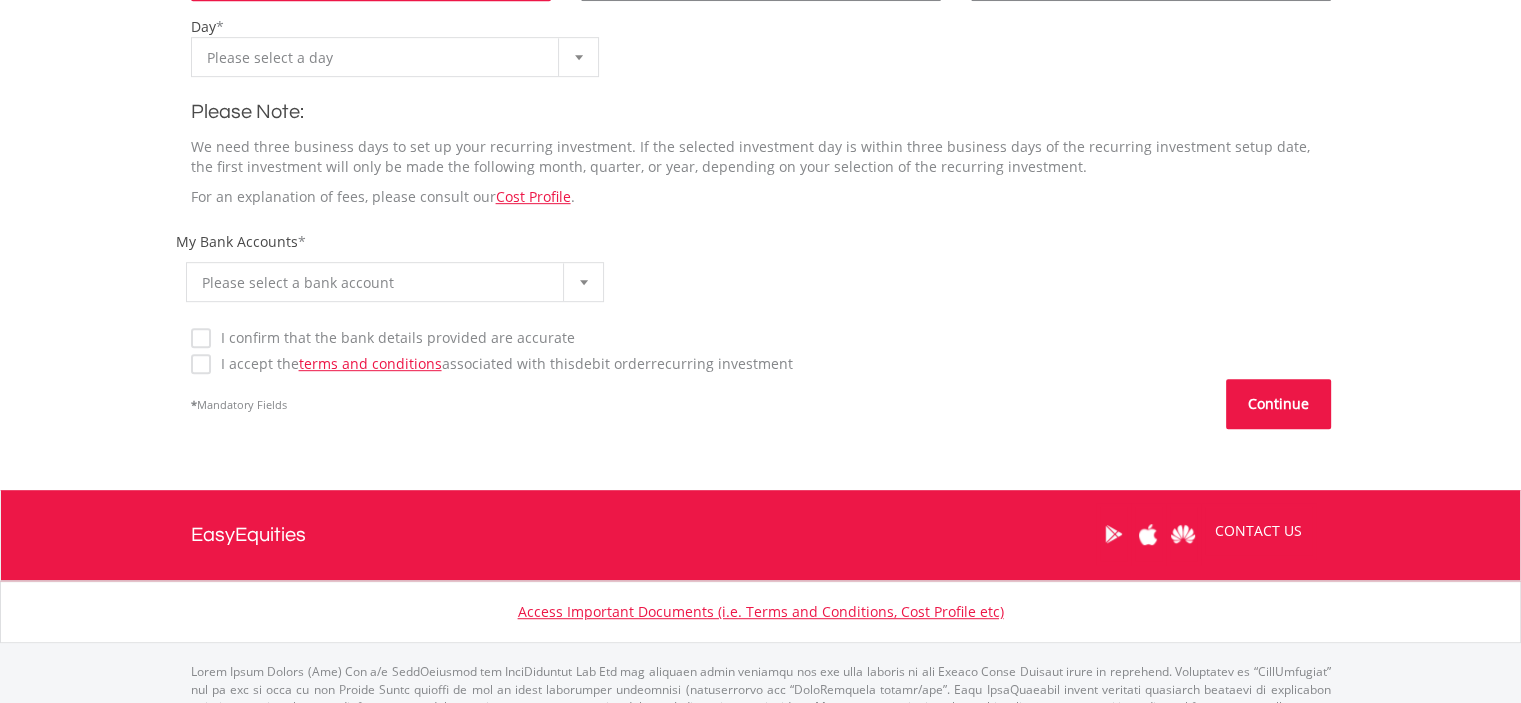 click on "Continue" at bounding box center (1278, 404) 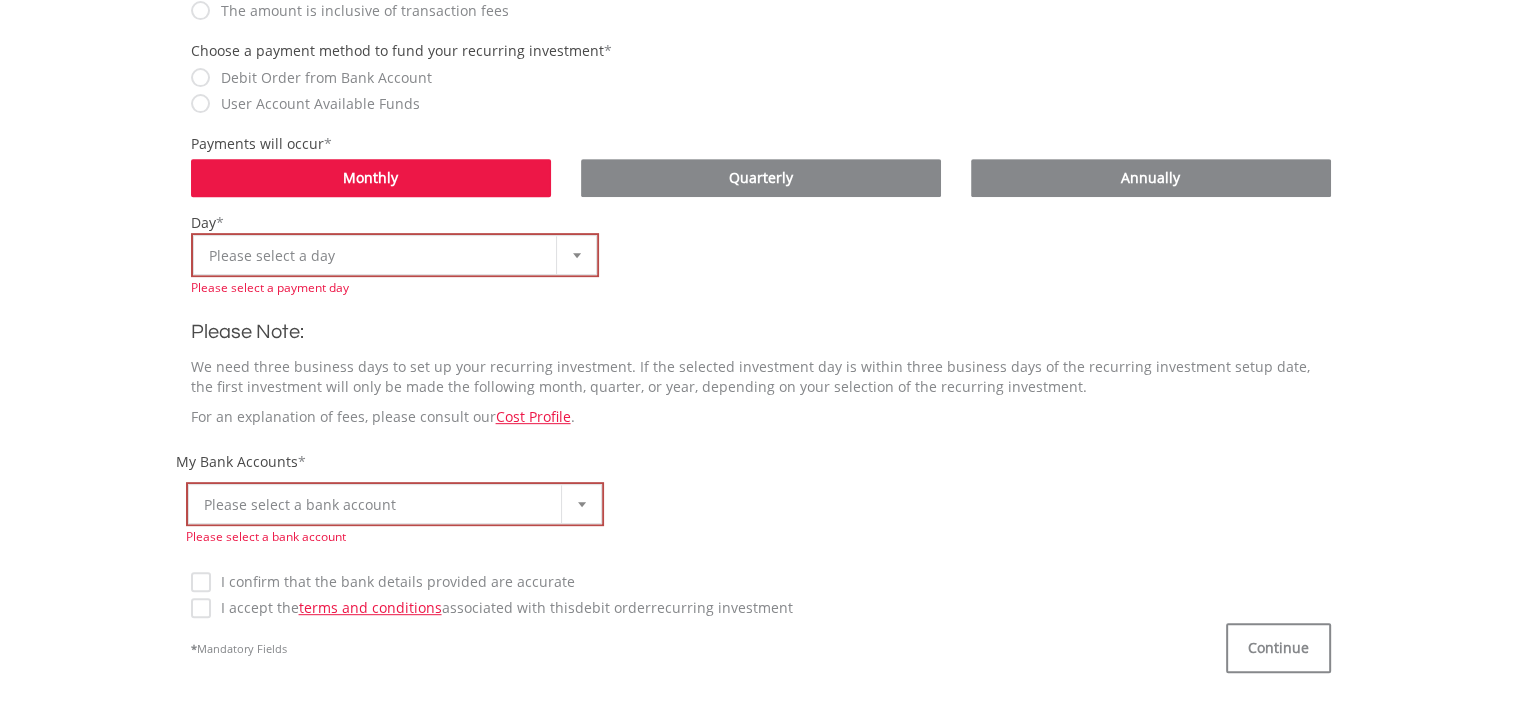 scroll, scrollTop: 800, scrollLeft: 0, axis: vertical 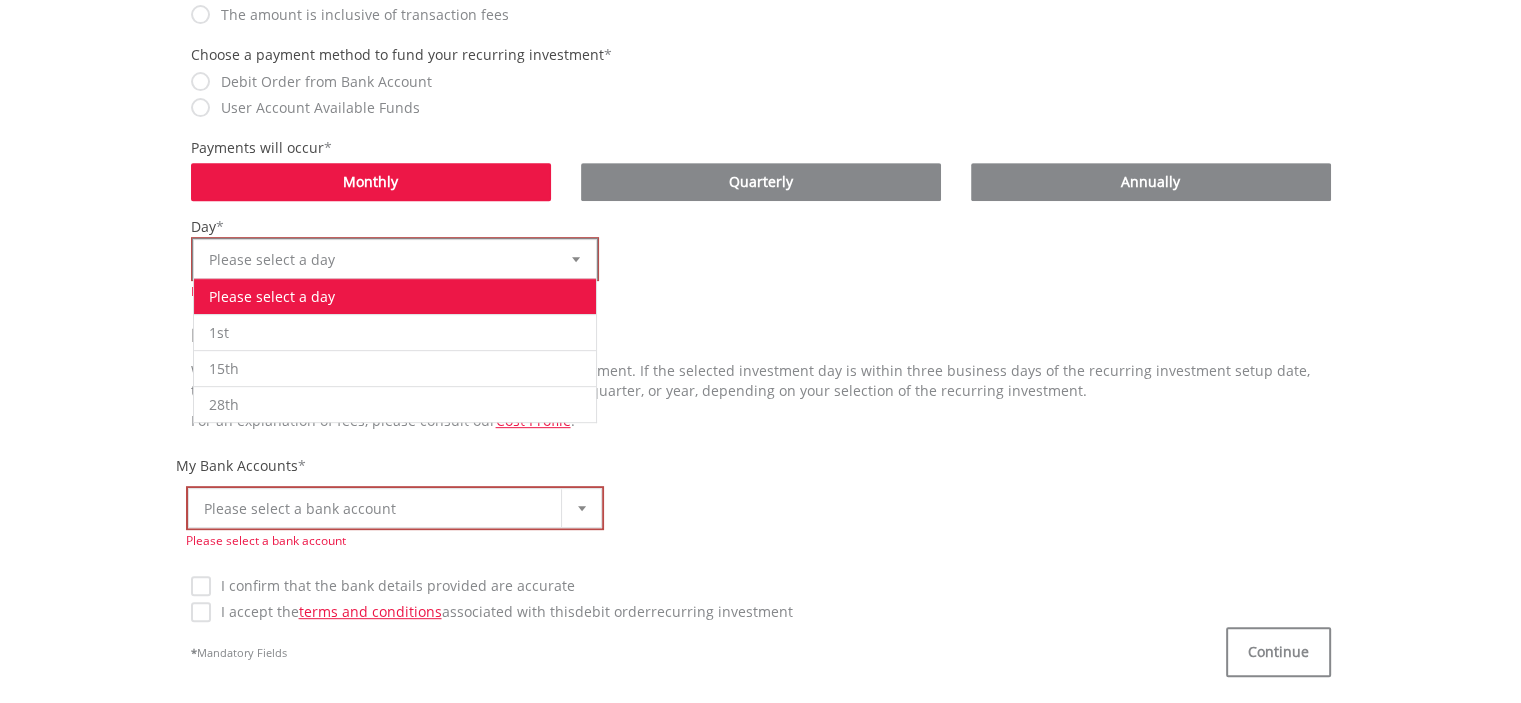 click at bounding box center [576, 259] 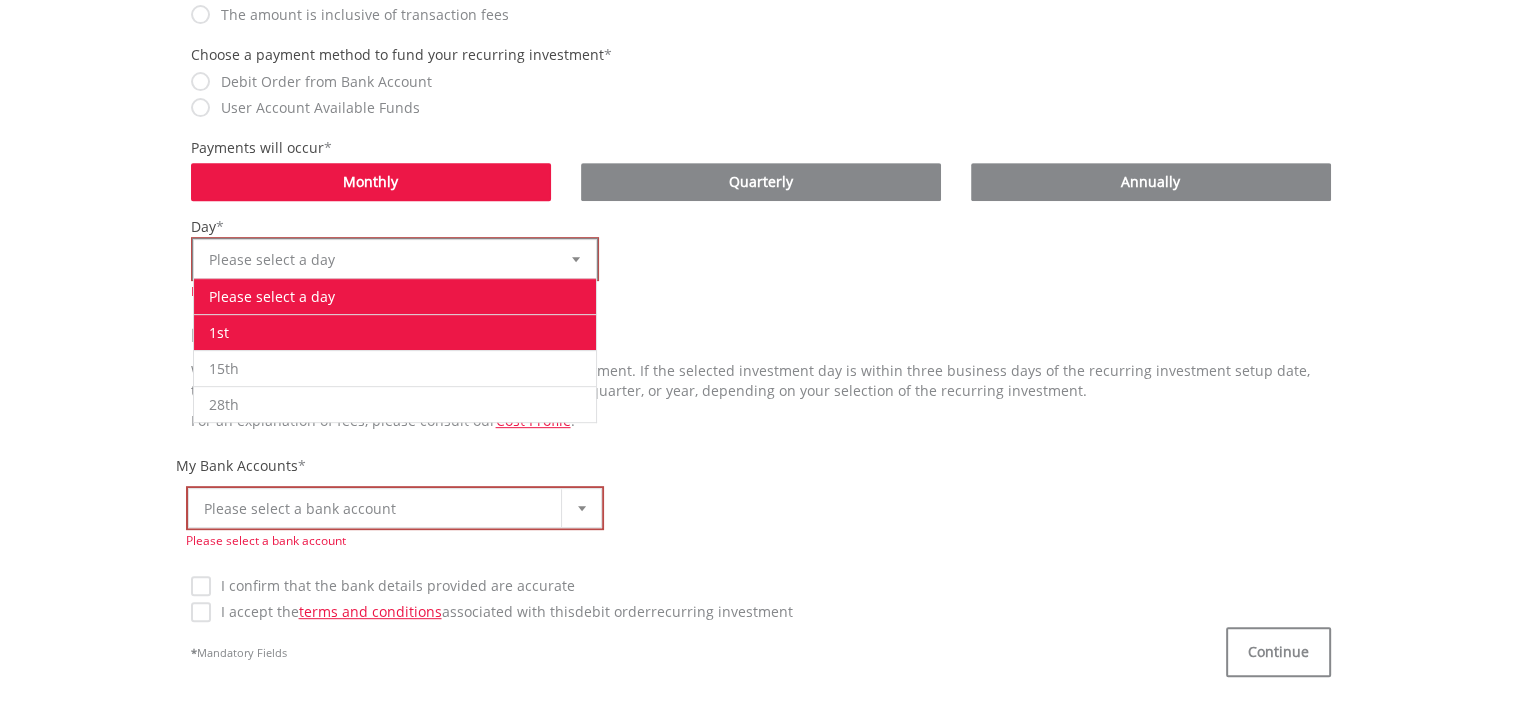 click on "1st" at bounding box center (395, 332) 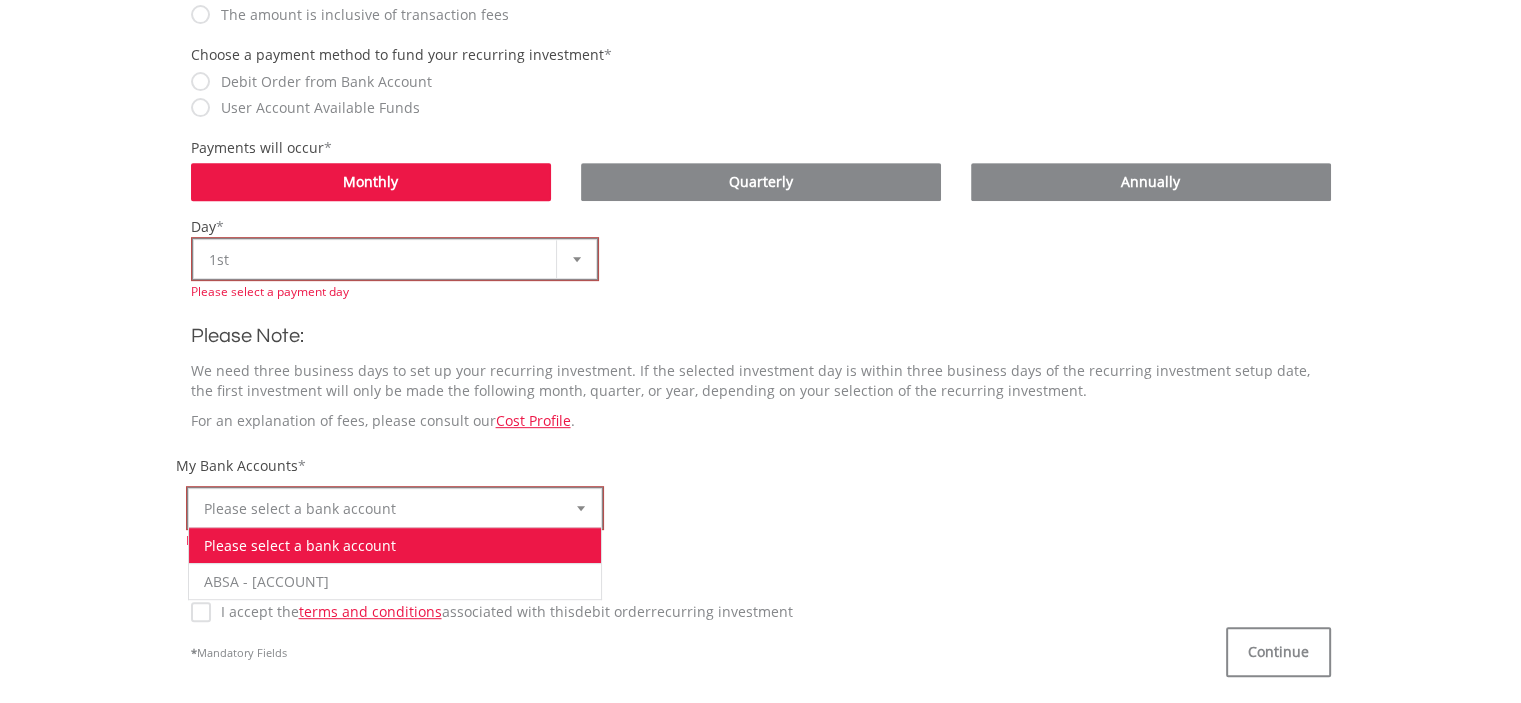 click at bounding box center [581, 508] 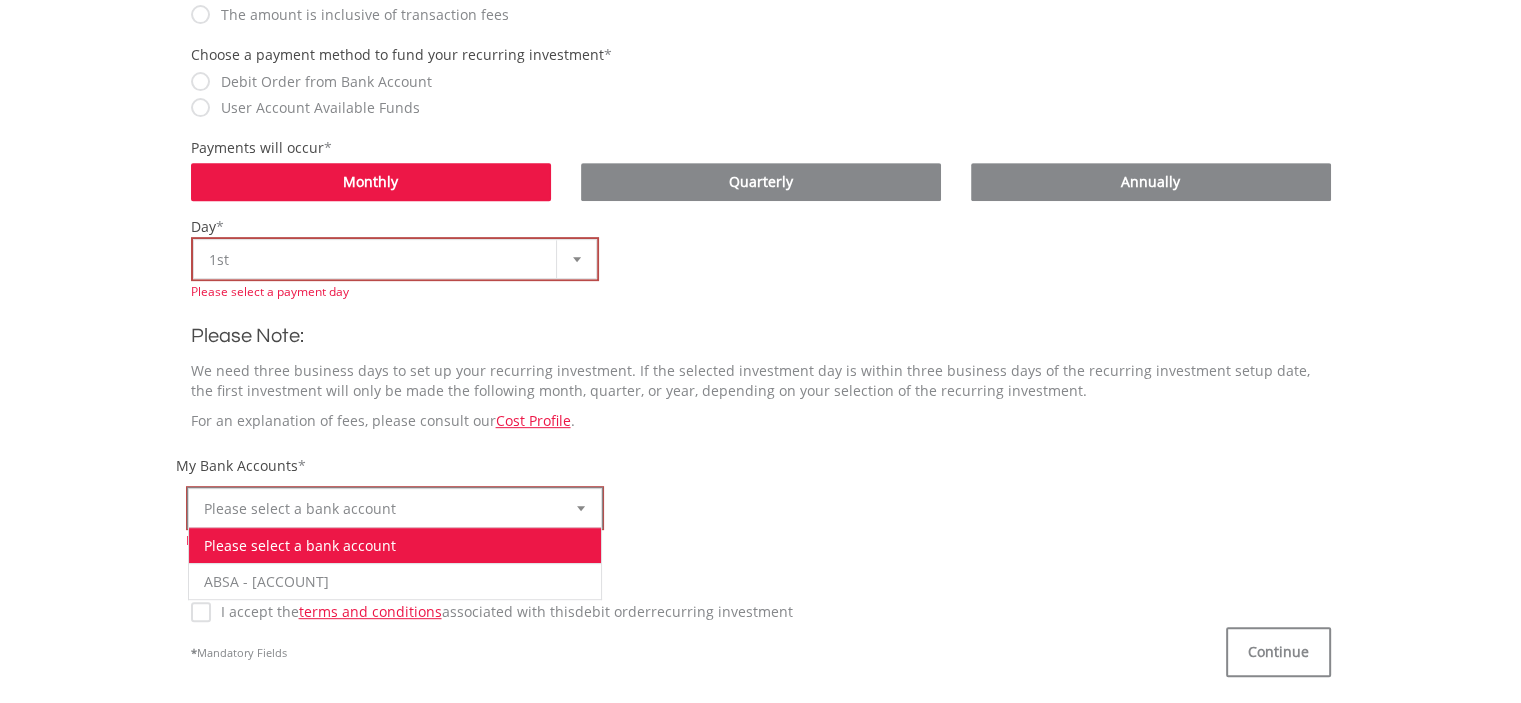click on "**********" at bounding box center [761, 526] 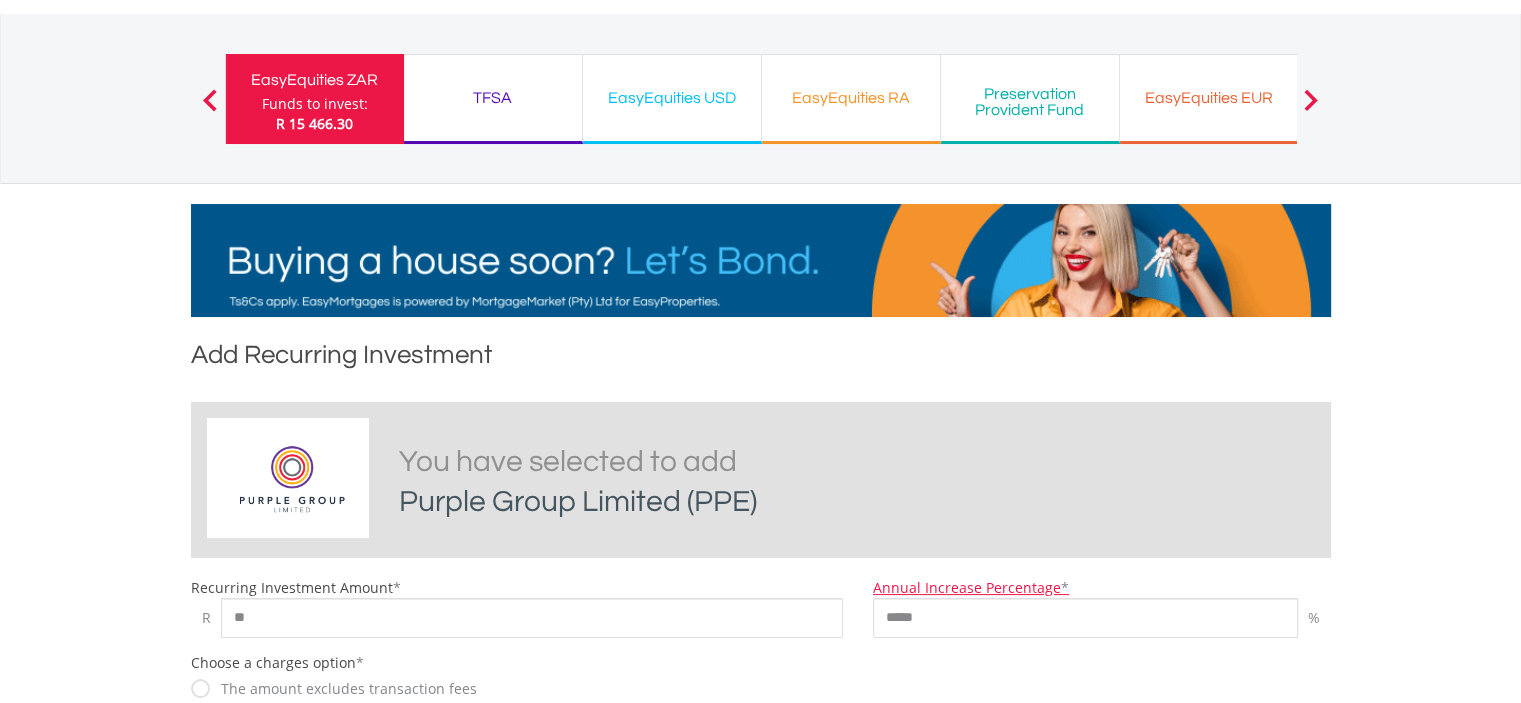 scroll, scrollTop: 0, scrollLeft: 0, axis: both 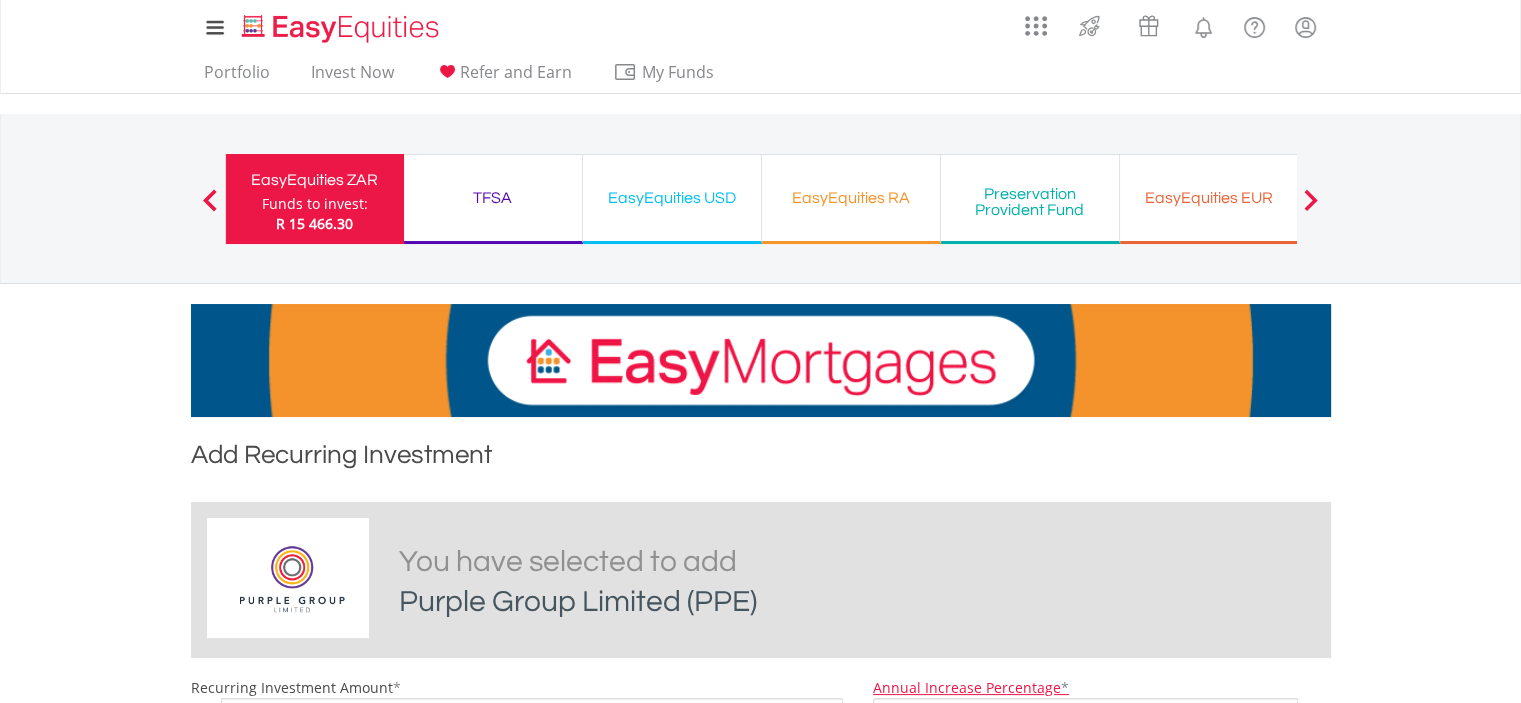 click at bounding box center (210, 200) 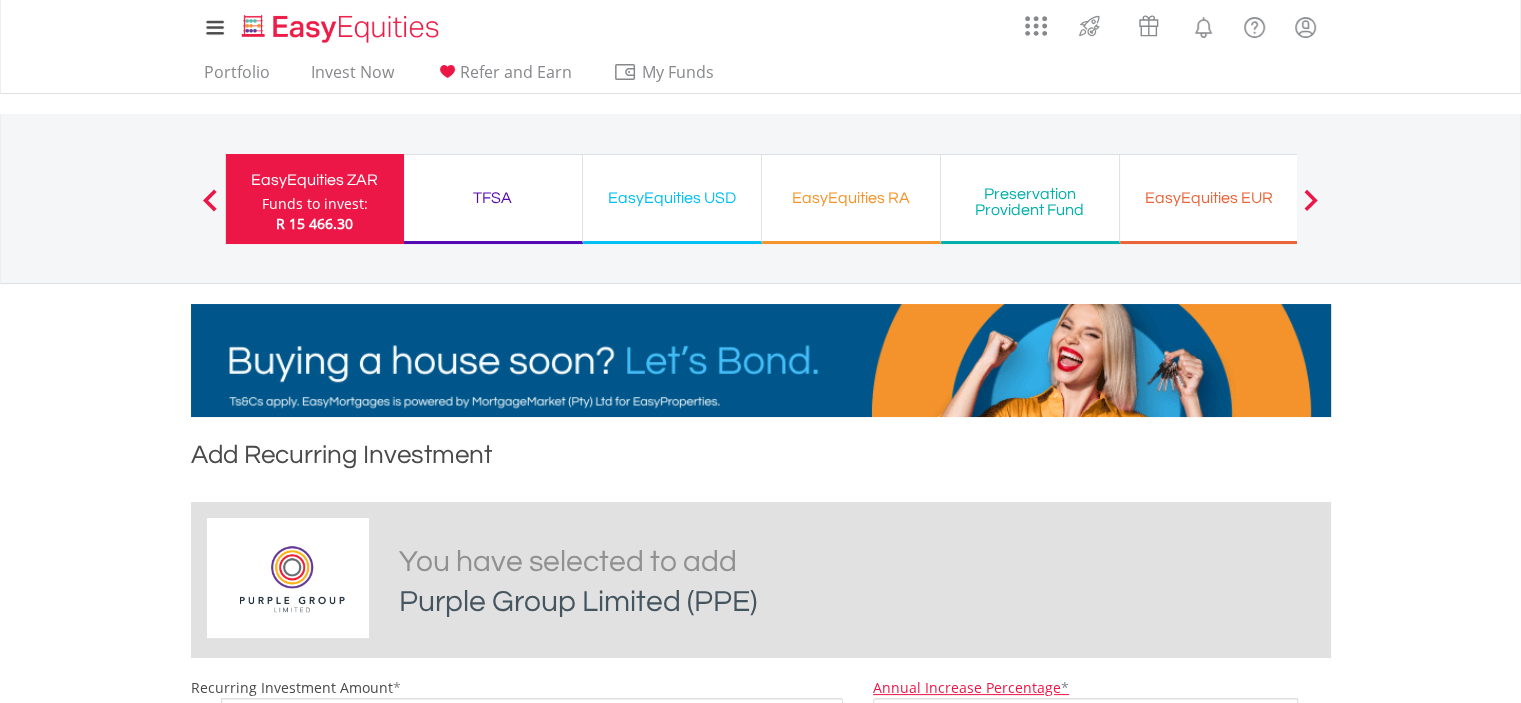 click on "Funds to invest:" at bounding box center (315, 204) 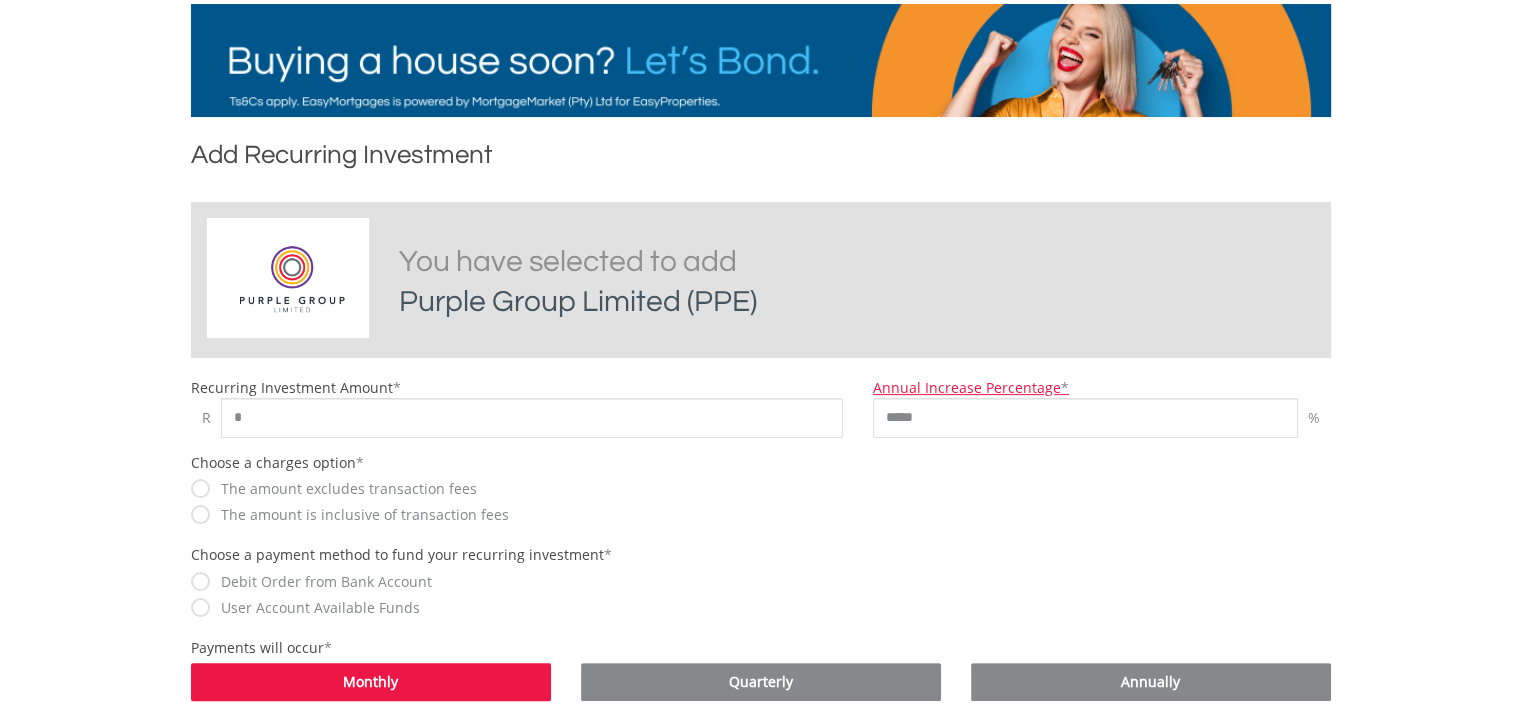 scroll, scrollTop: 0, scrollLeft: 0, axis: both 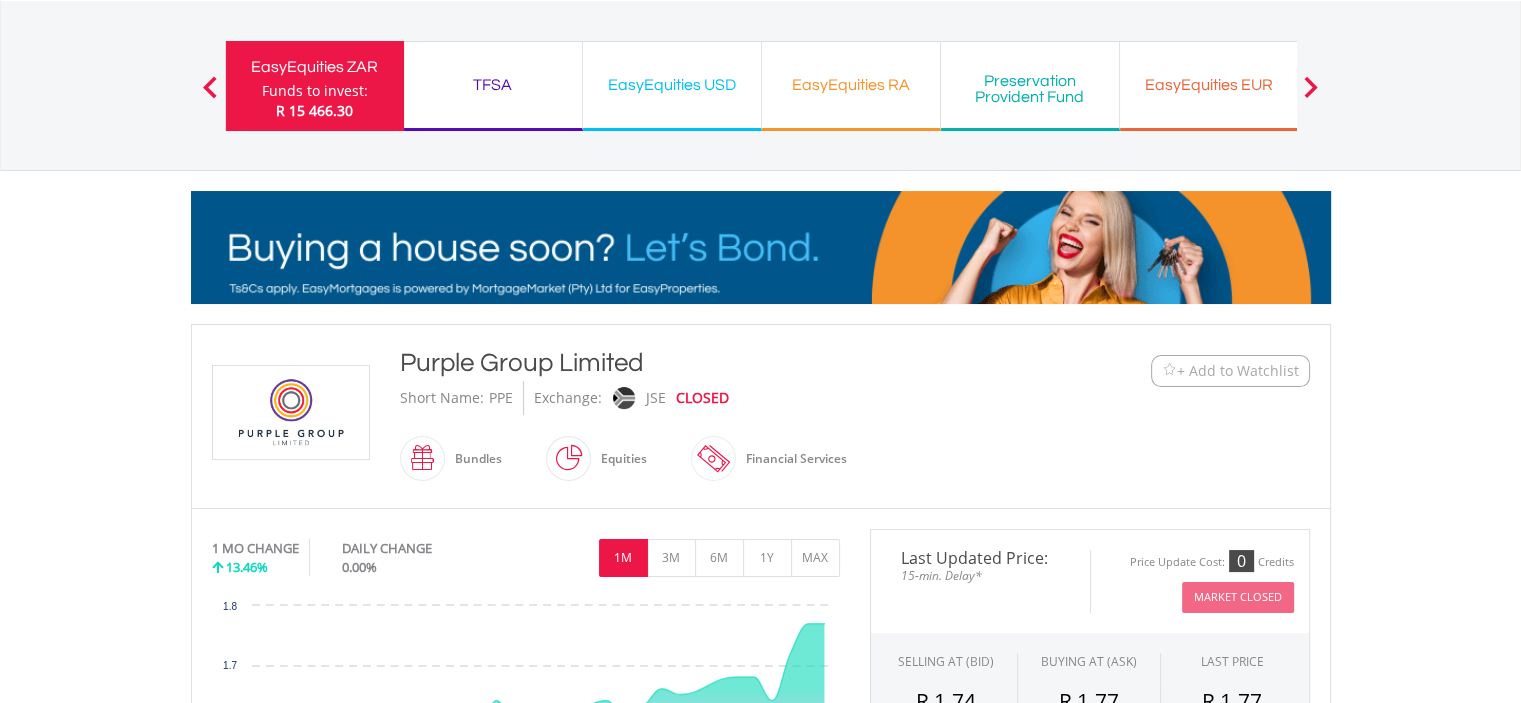 click on "Funds to invest:" at bounding box center (315, 91) 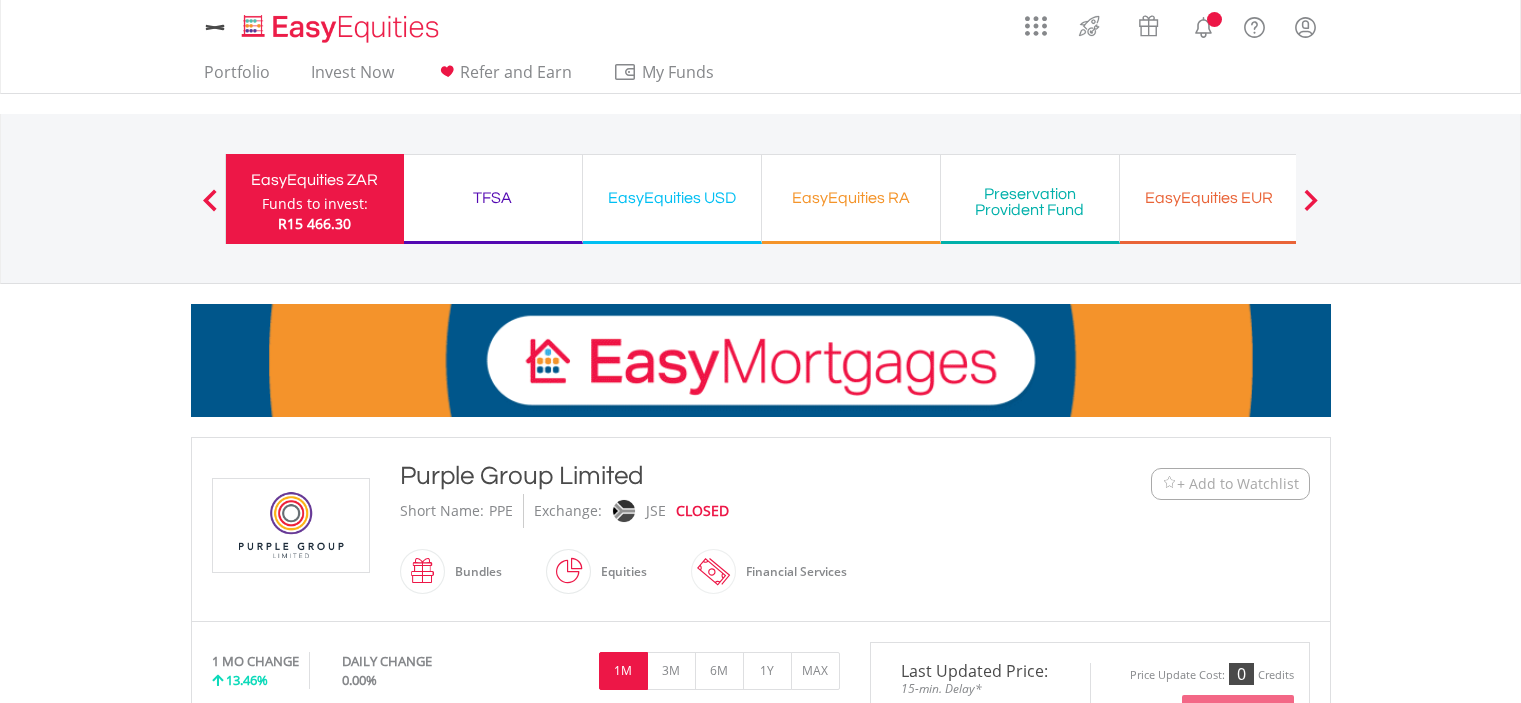 scroll, scrollTop: 0, scrollLeft: 0, axis: both 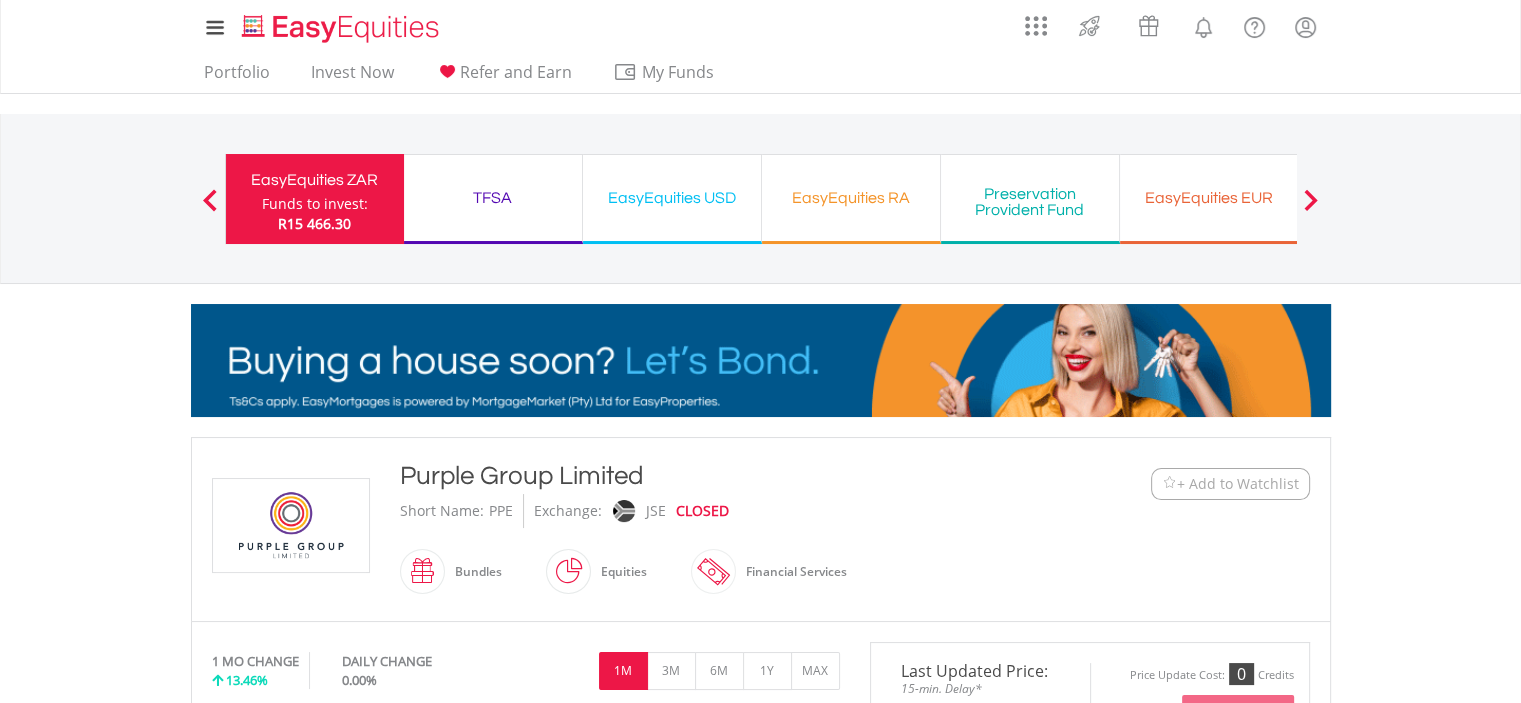 click on "TFSA" at bounding box center (493, 198) 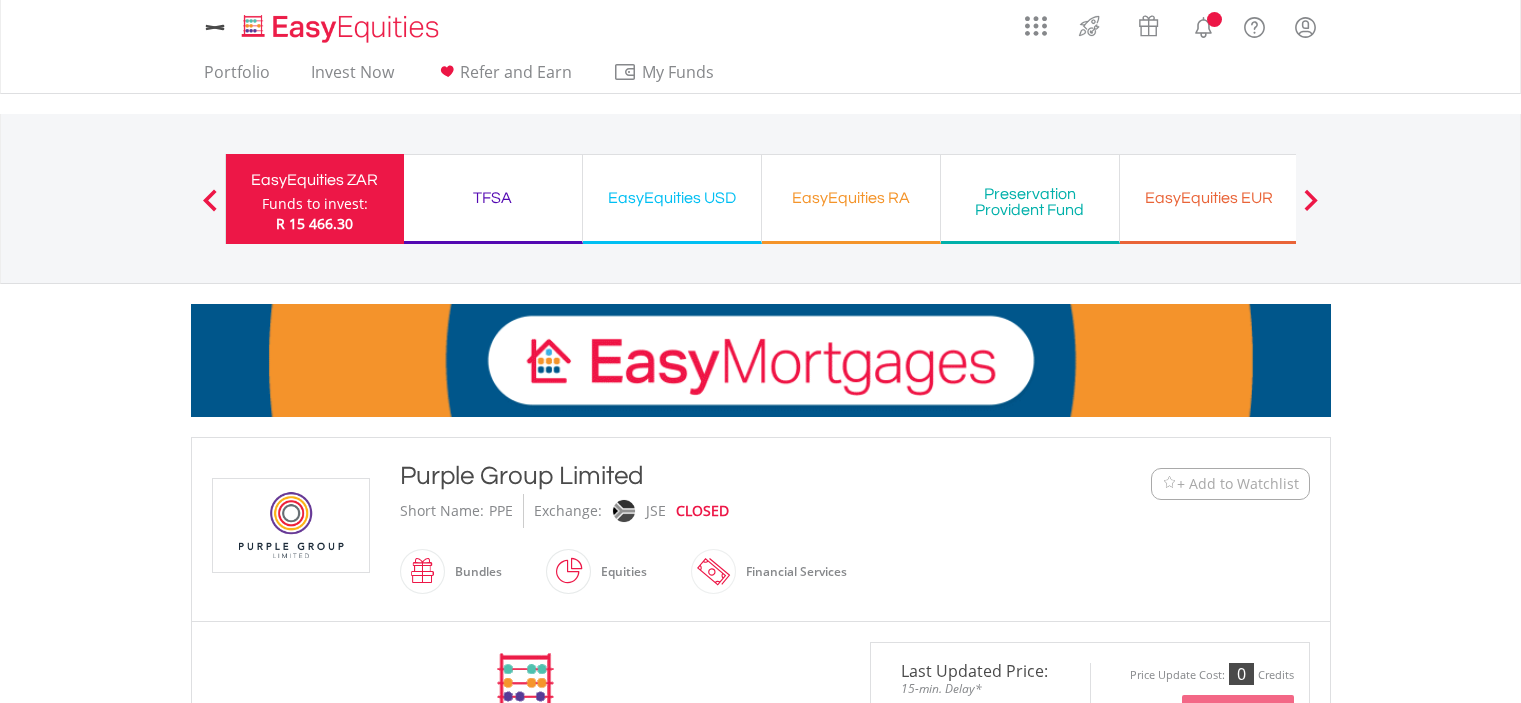 scroll, scrollTop: 0, scrollLeft: 0, axis: both 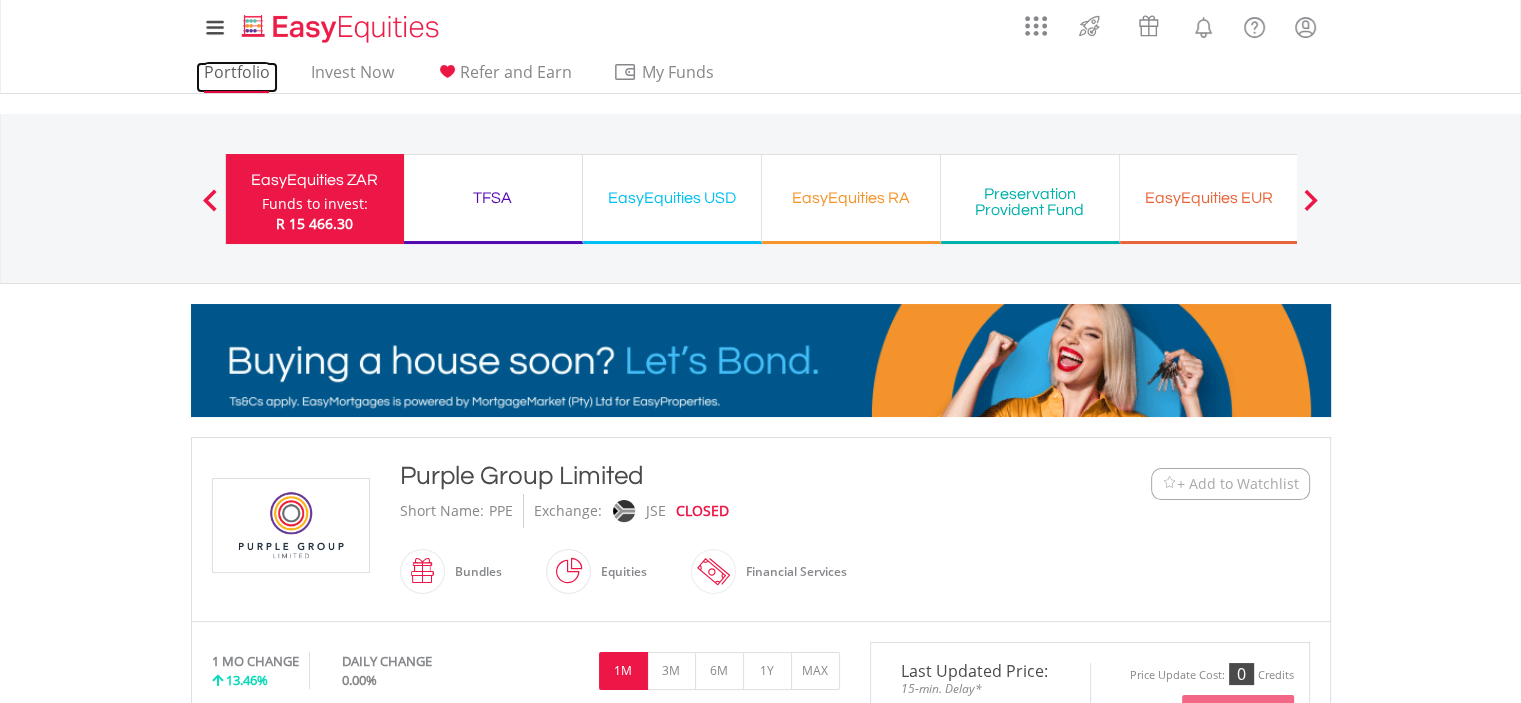 click on "Portfolio" at bounding box center (237, 77) 